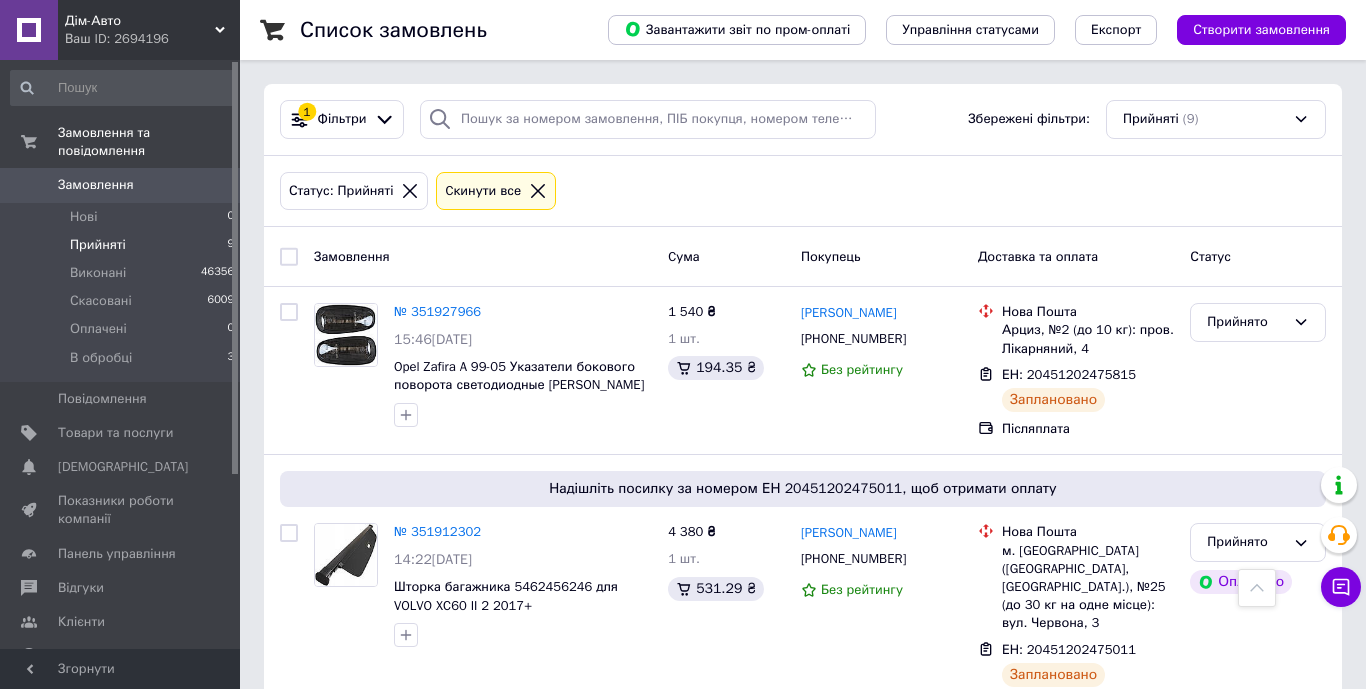 scroll, scrollTop: 1437, scrollLeft: 0, axis: vertical 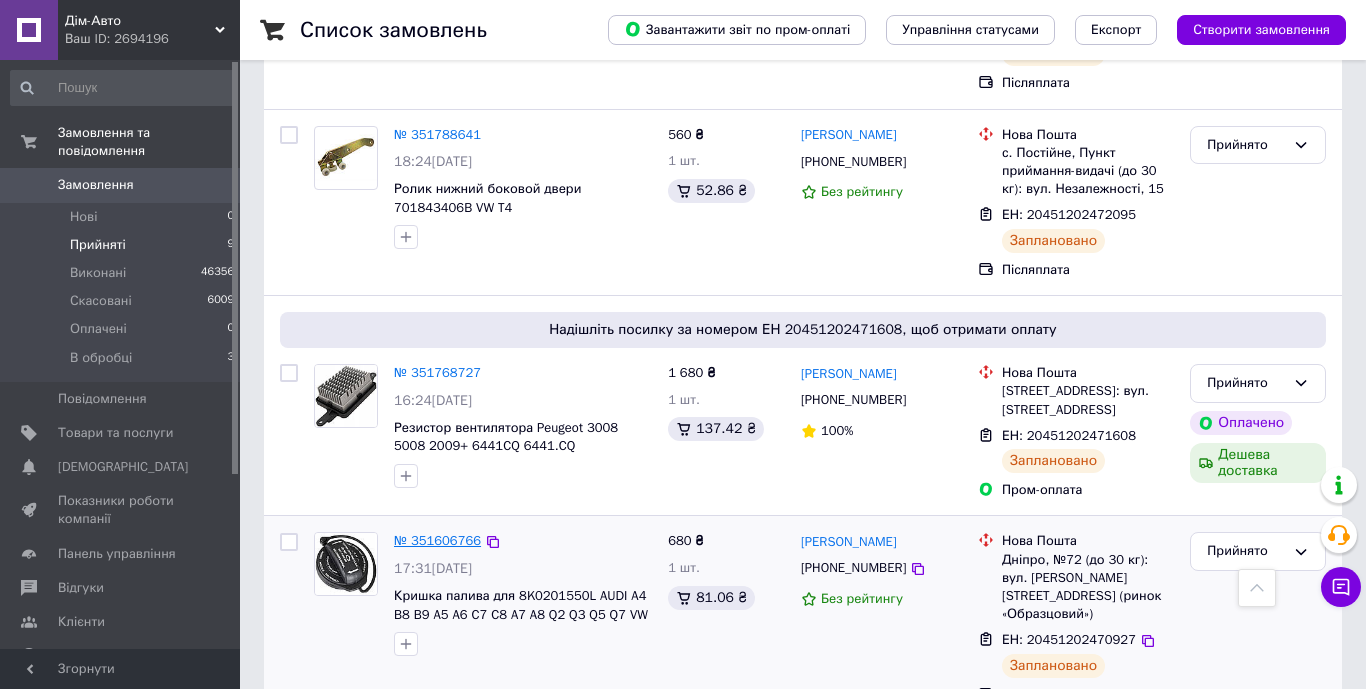 click on "№ 351606766" at bounding box center (437, 540) 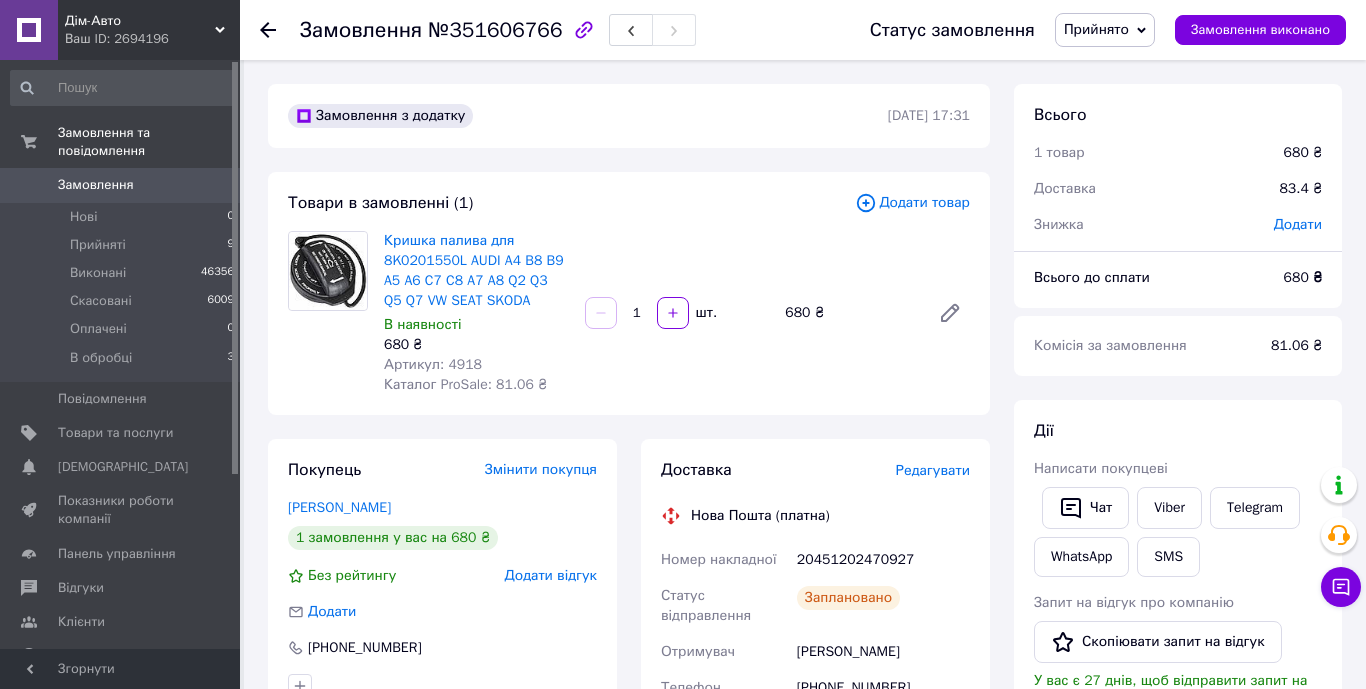 scroll, scrollTop: 175, scrollLeft: 0, axis: vertical 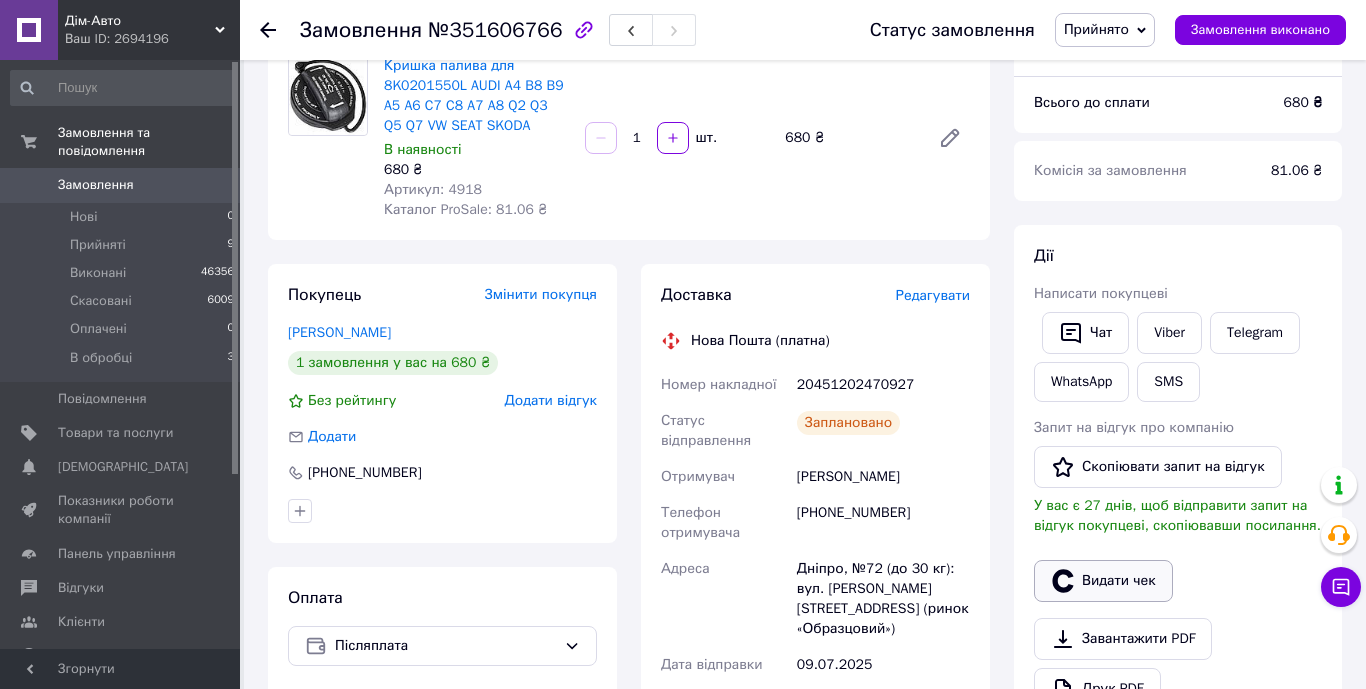 click on "Видати чек" at bounding box center (1103, 581) 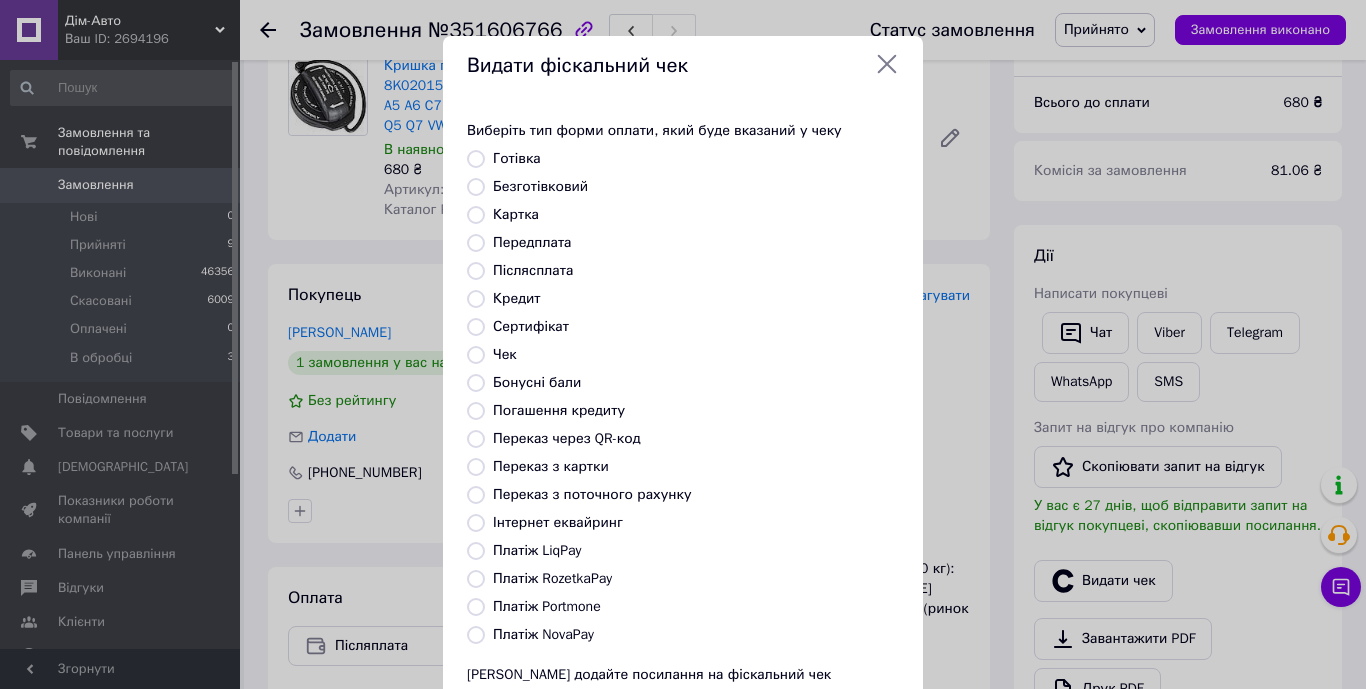 click on "Післясплата" at bounding box center (476, 271) 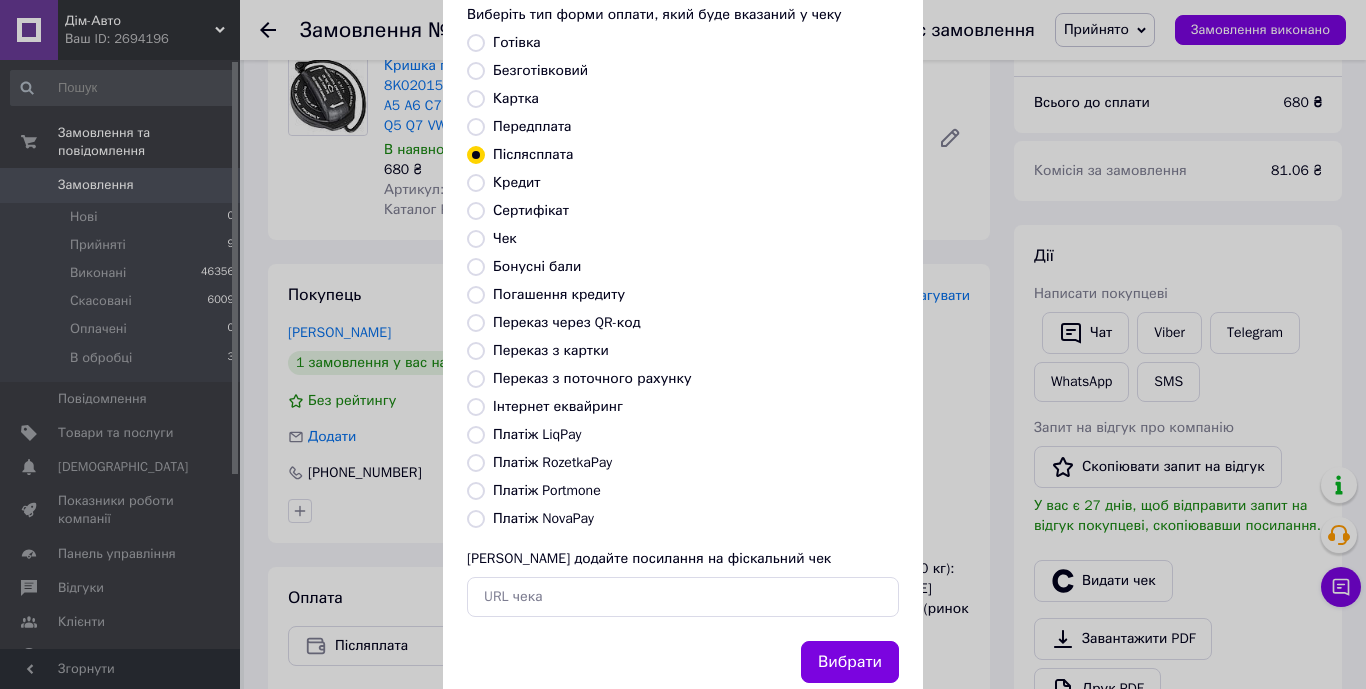 scroll, scrollTop: 170, scrollLeft: 0, axis: vertical 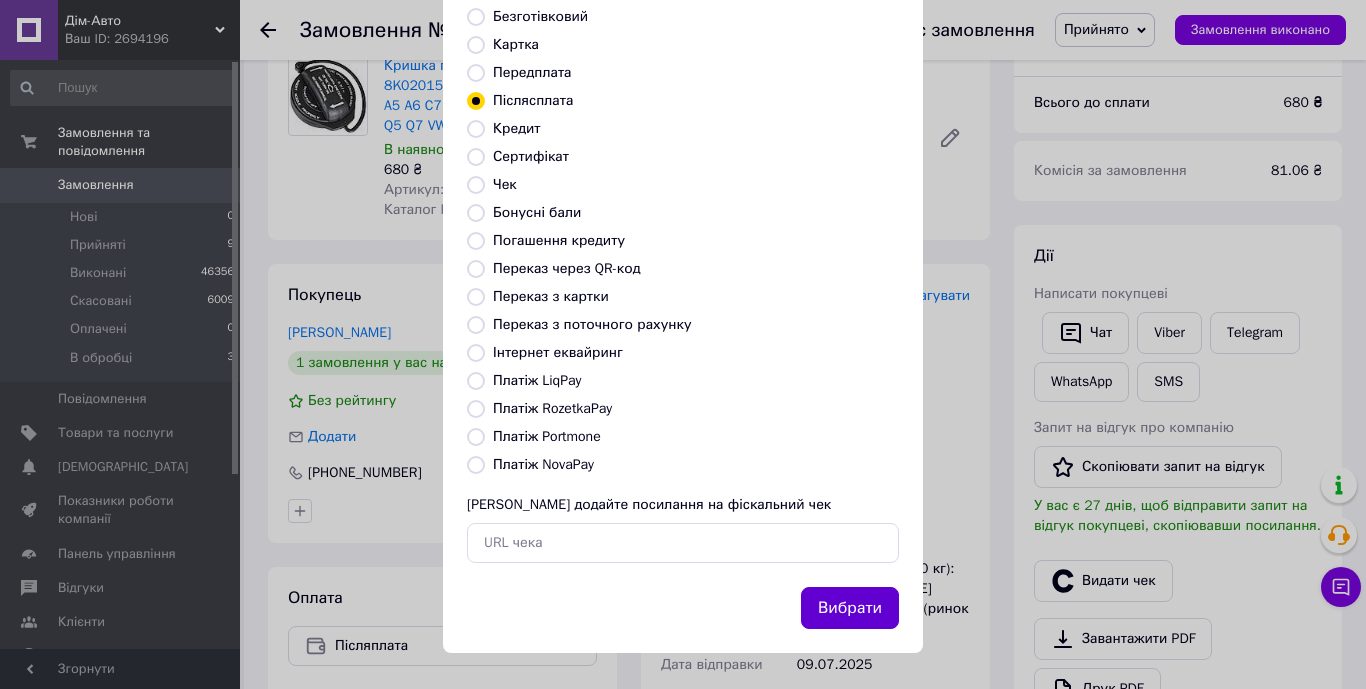 click on "Вибрати" at bounding box center [850, 608] 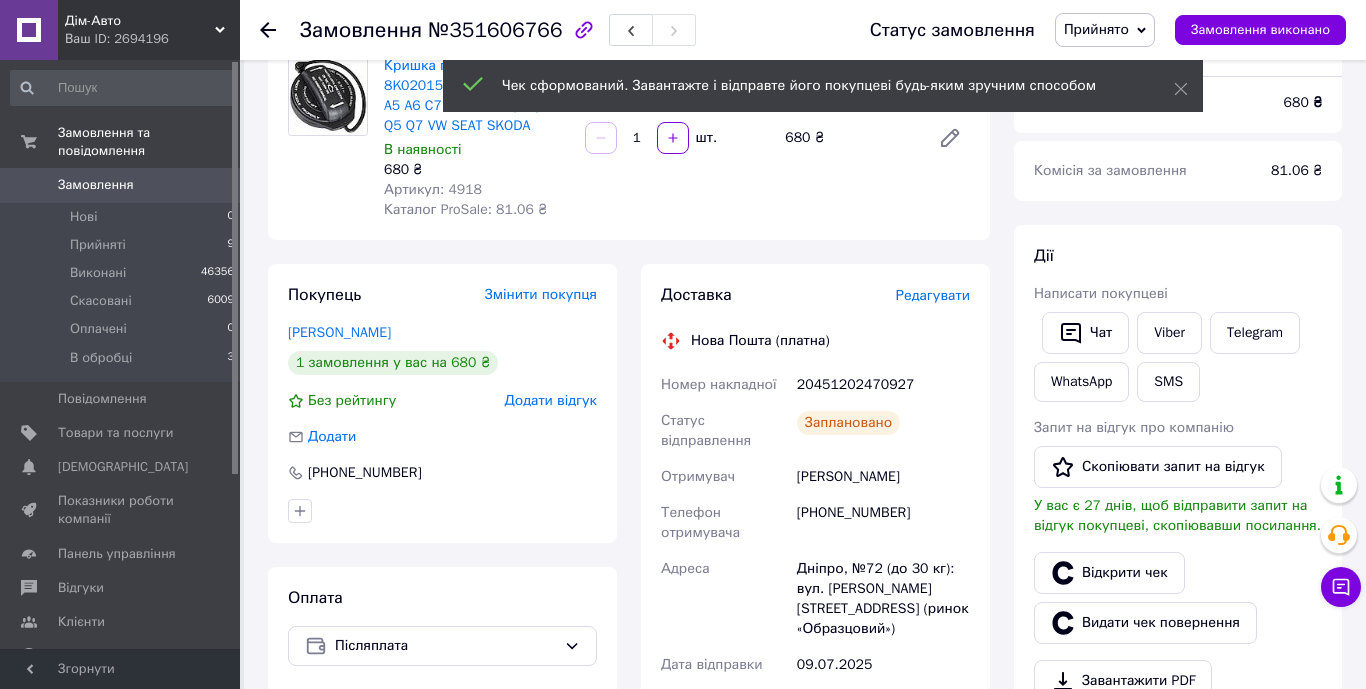 click 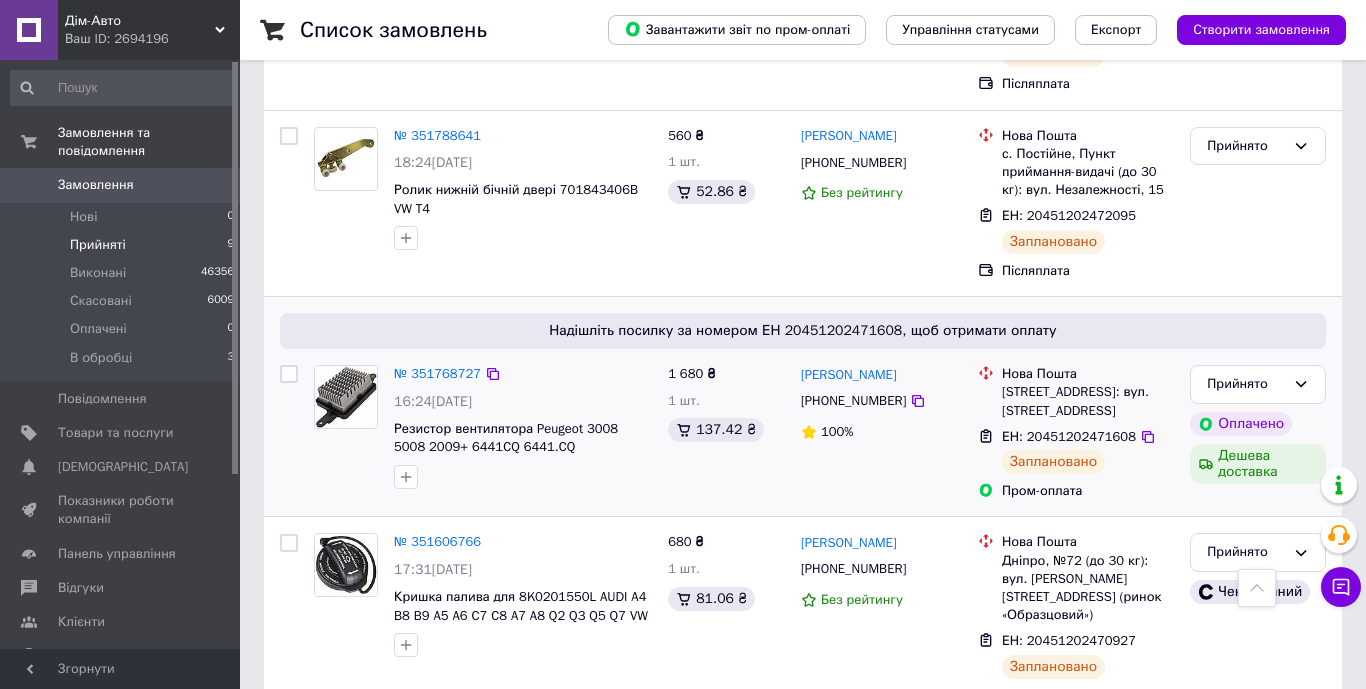 scroll, scrollTop: 1437, scrollLeft: 0, axis: vertical 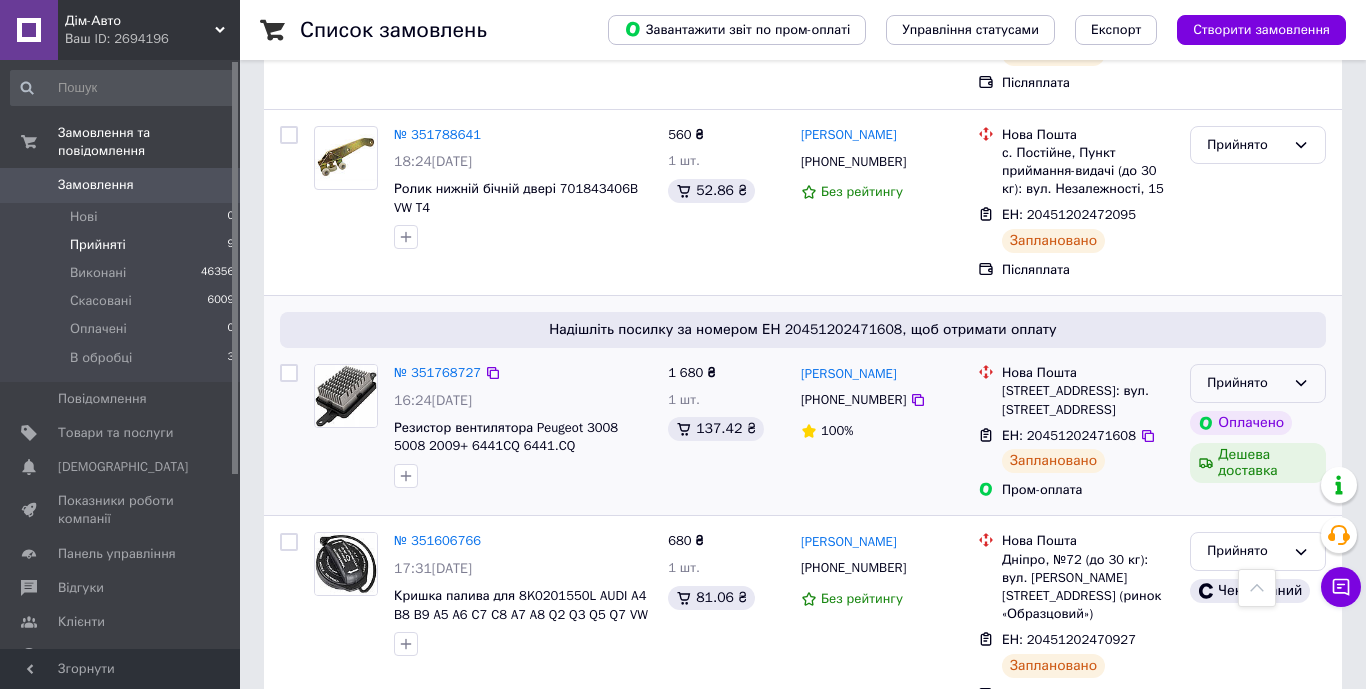 click 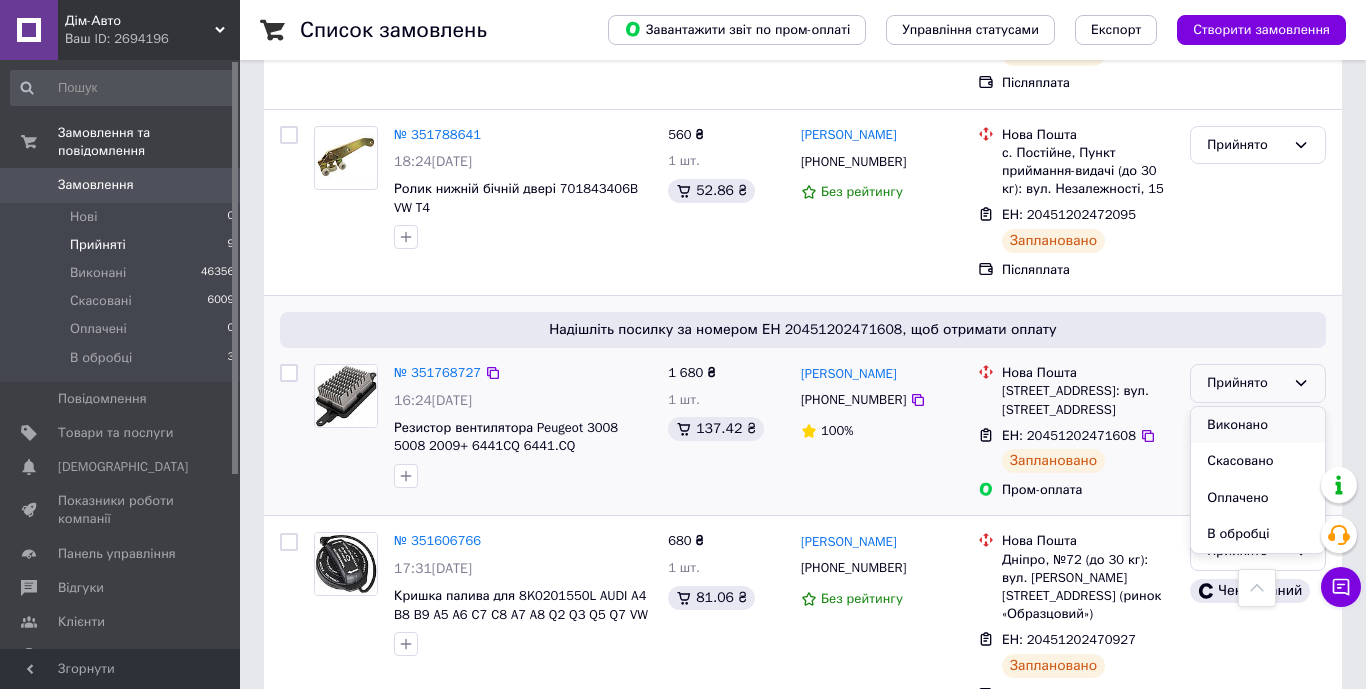 click on "Виконано" at bounding box center (1258, 425) 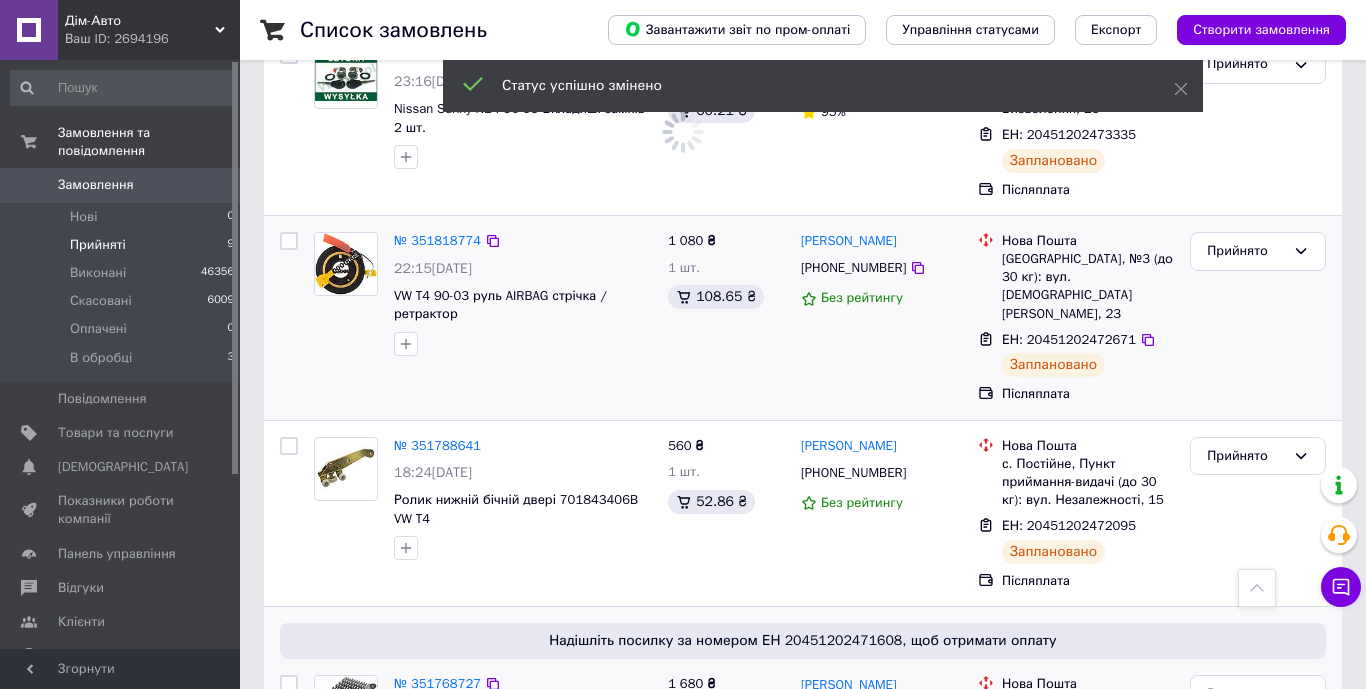 scroll, scrollTop: 1126, scrollLeft: 0, axis: vertical 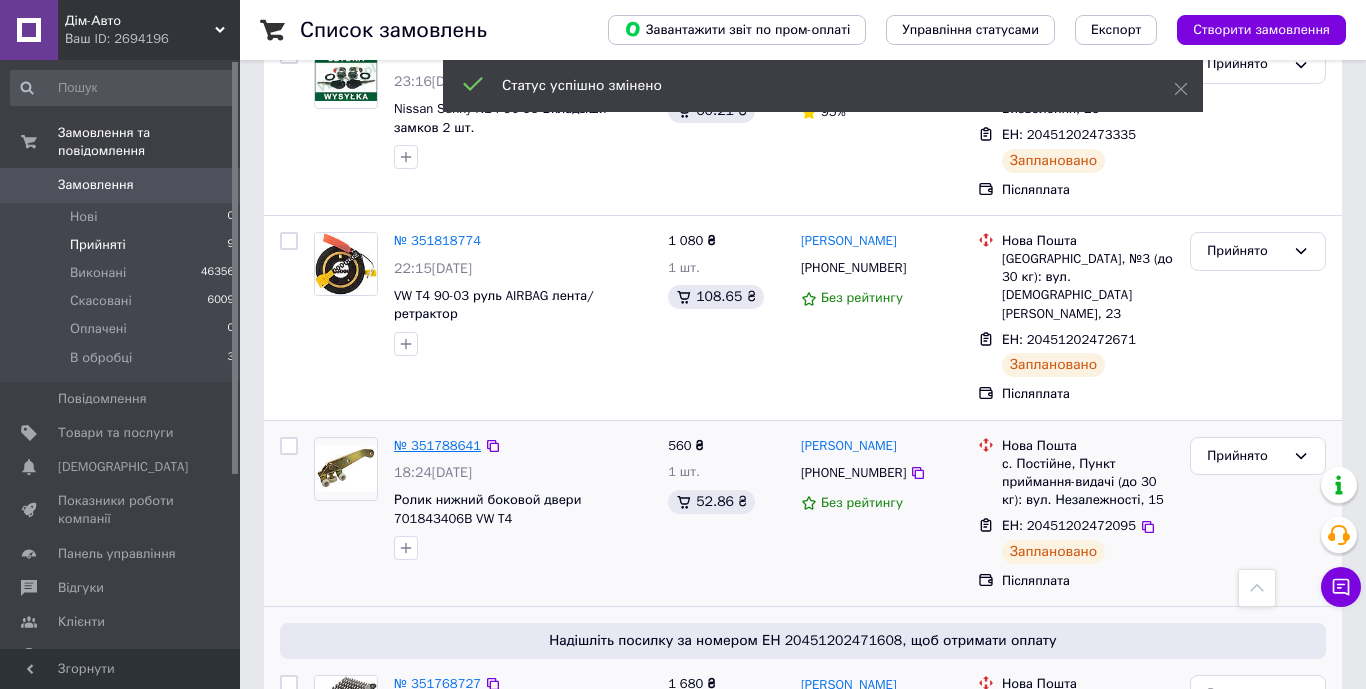 click on "№ 351788641" at bounding box center [437, 445] 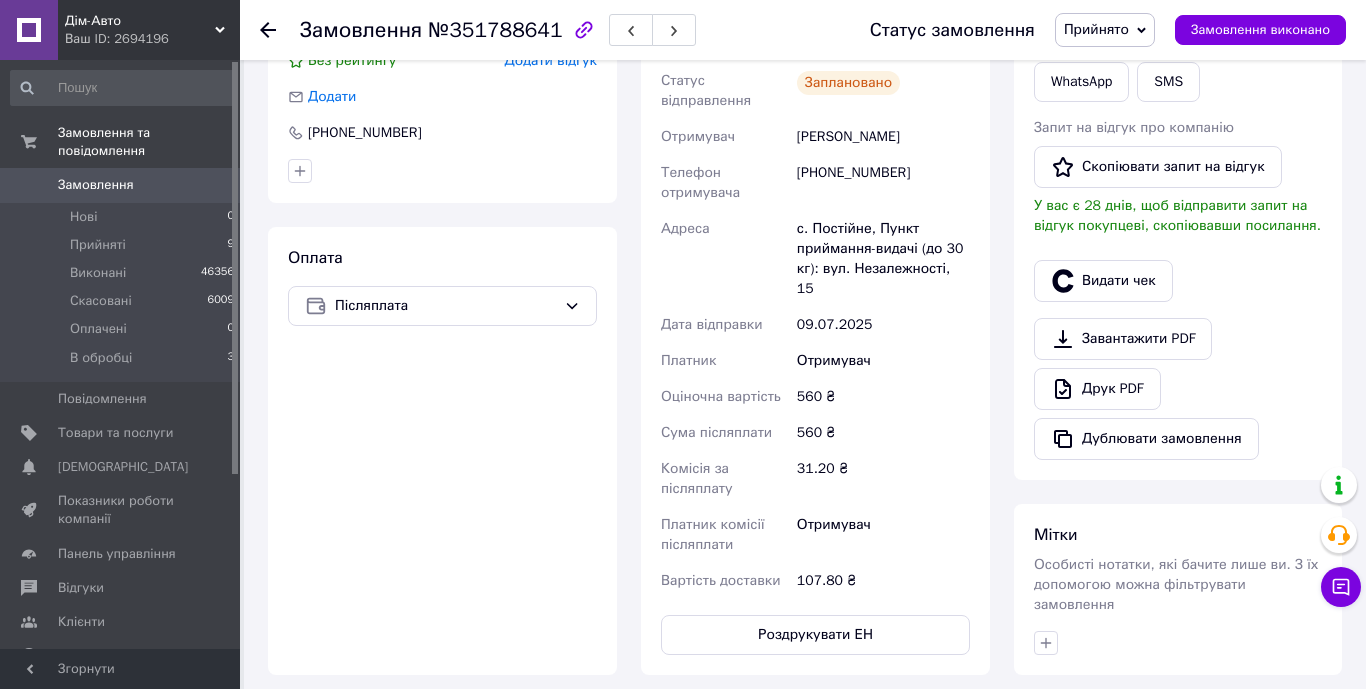 scroll, scrollTop: 410, scrollLeft: 0, axis: vertical 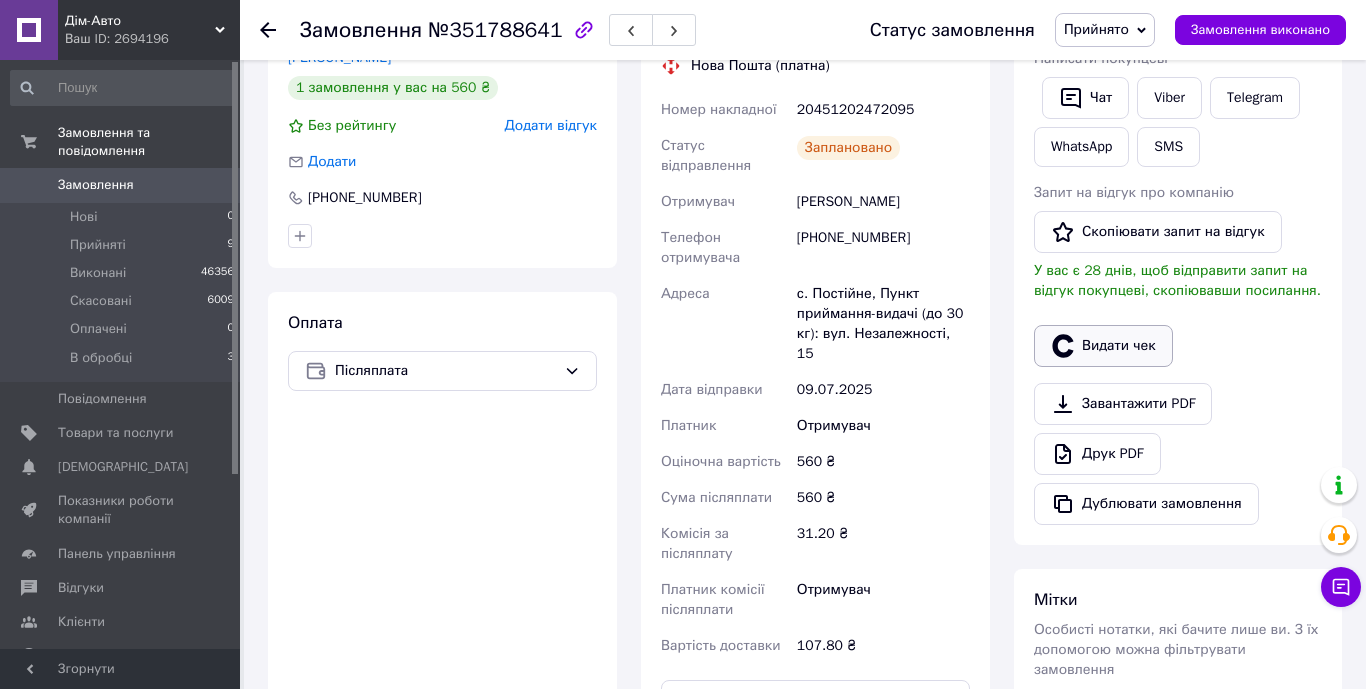 click on "Видати чек" at bounding box center (1103, 346) 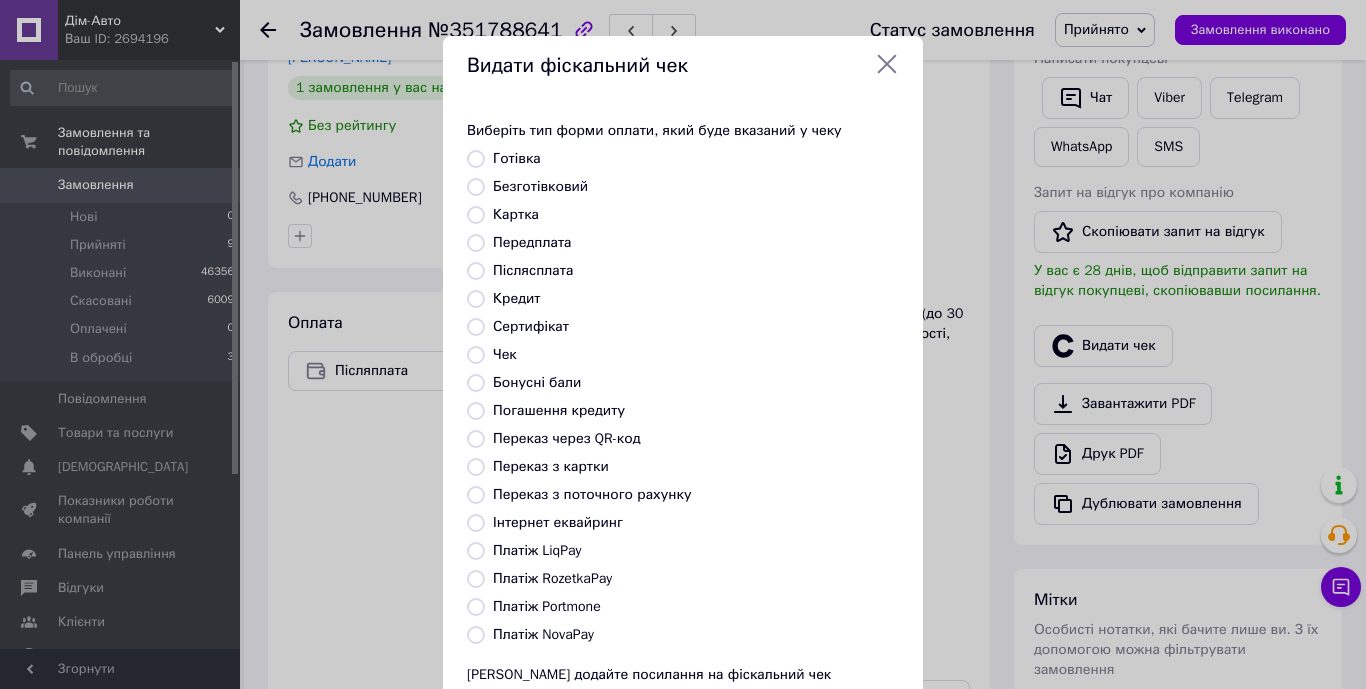 click on "Післясплата" at bounding box center [476, 271] 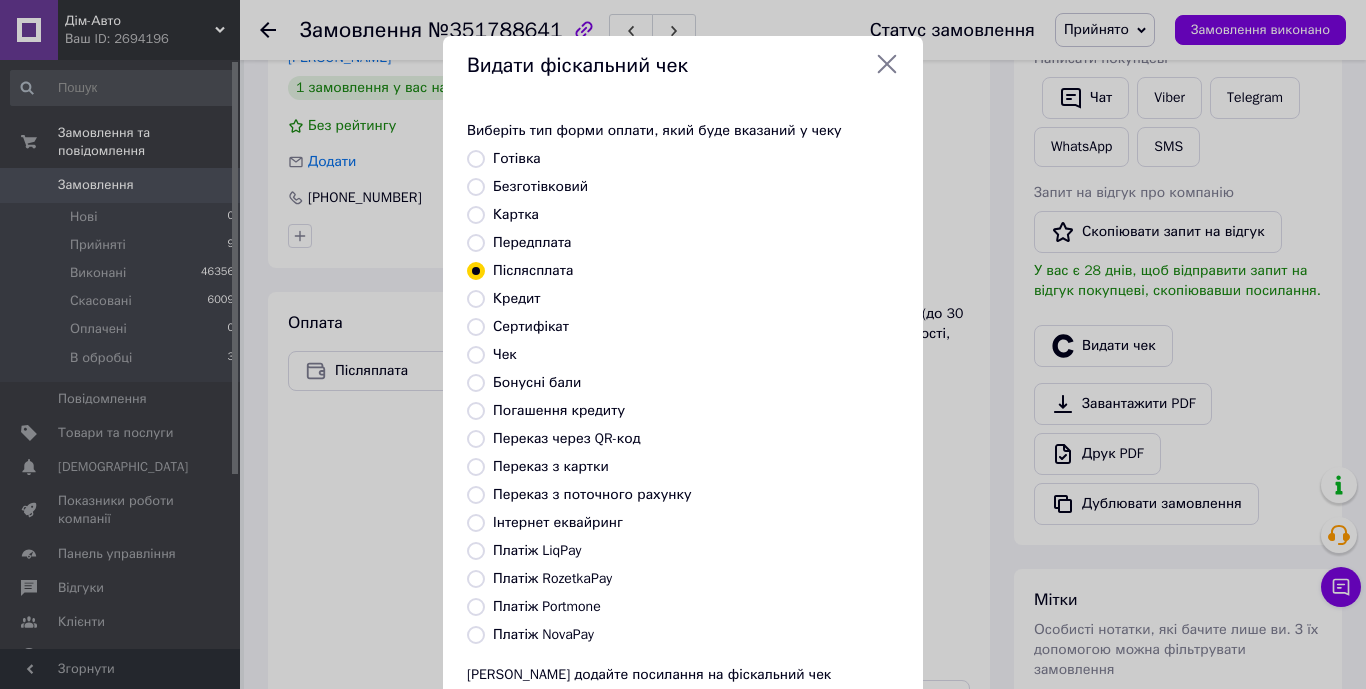 scroll, scrollTop: 170, scrollLeft: 0, axis: vertical 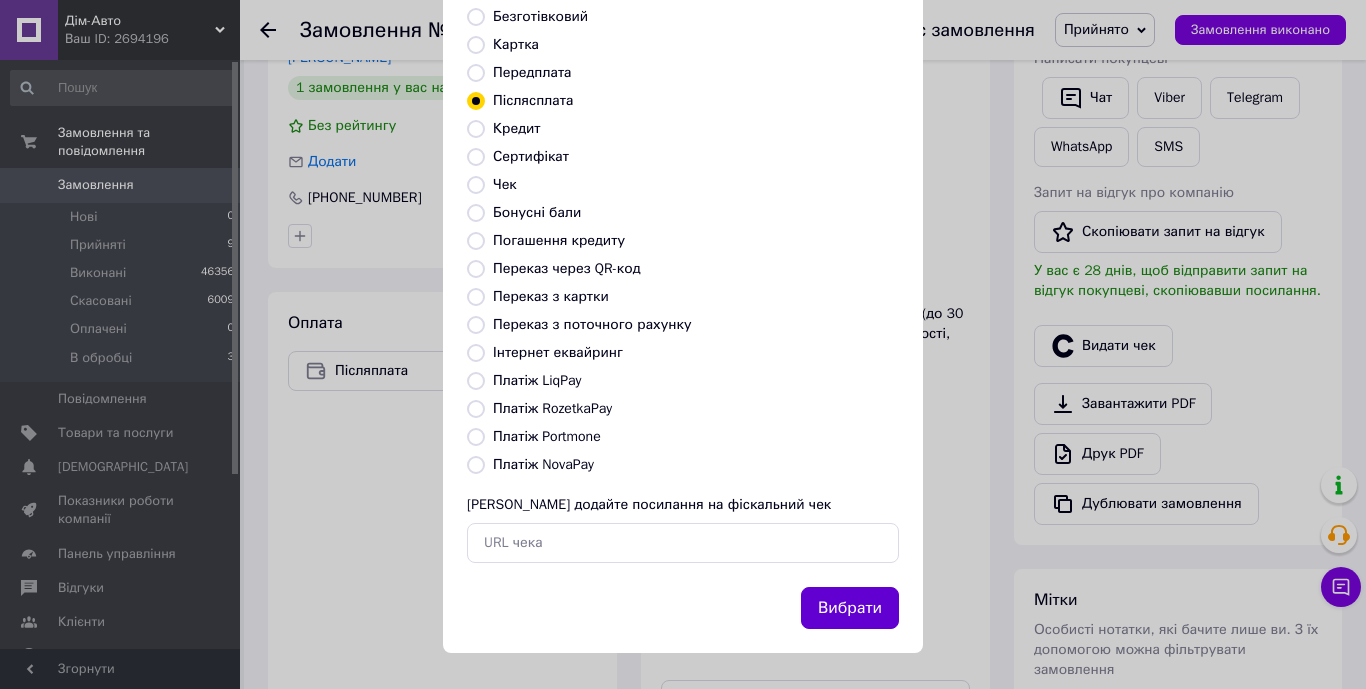 click on "Вибрати" at bounding box center [850, 608] 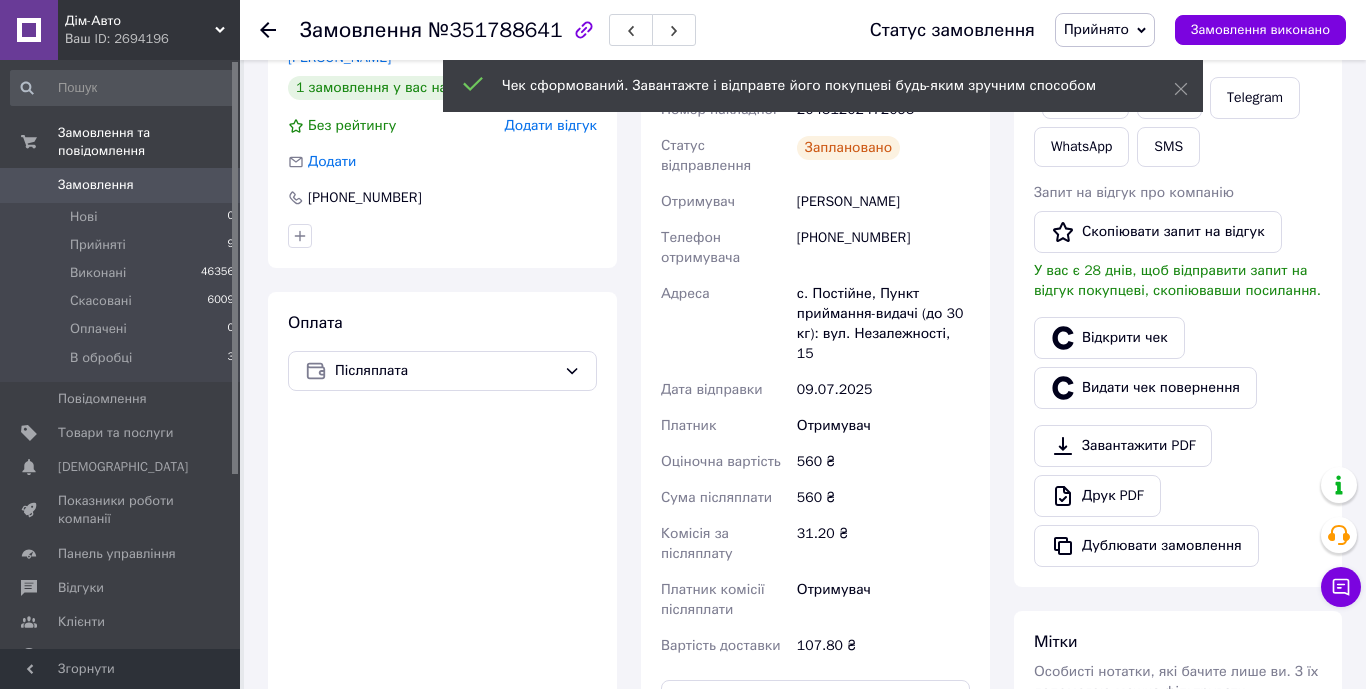 click 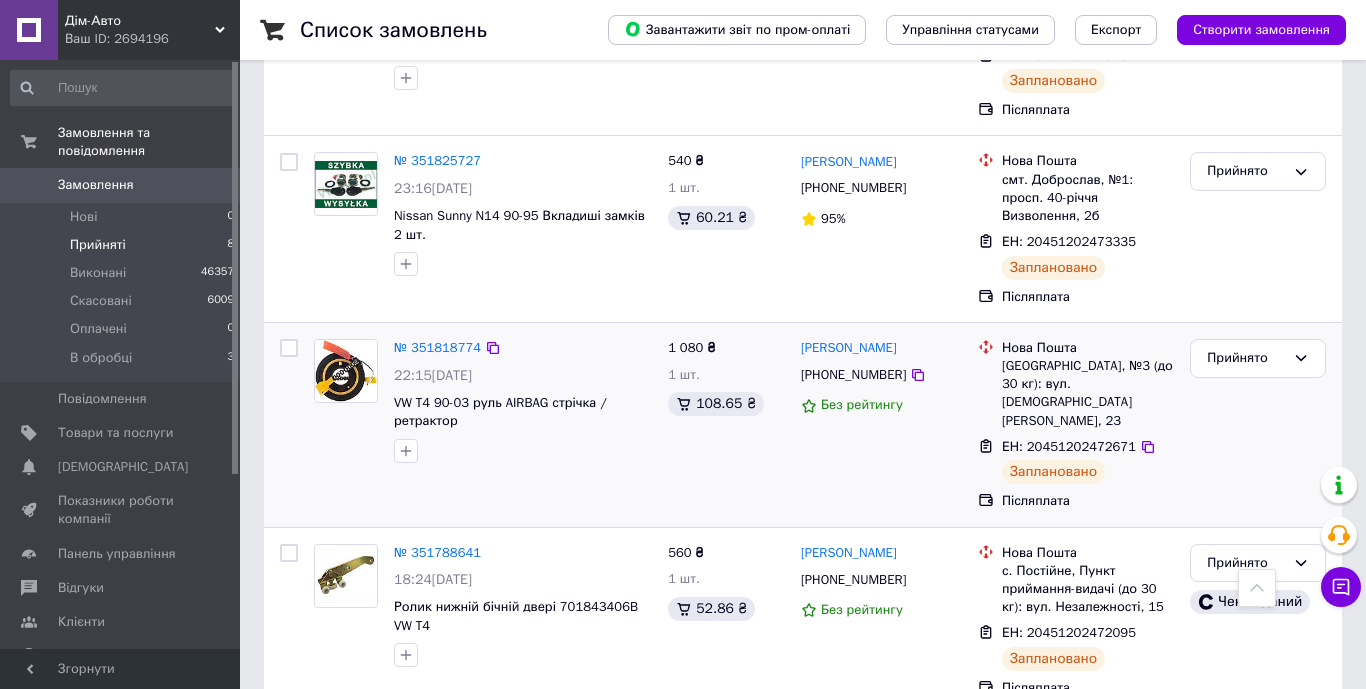 scroll, scrollTop: 1024, scrollLeft: 0, axis: vertical 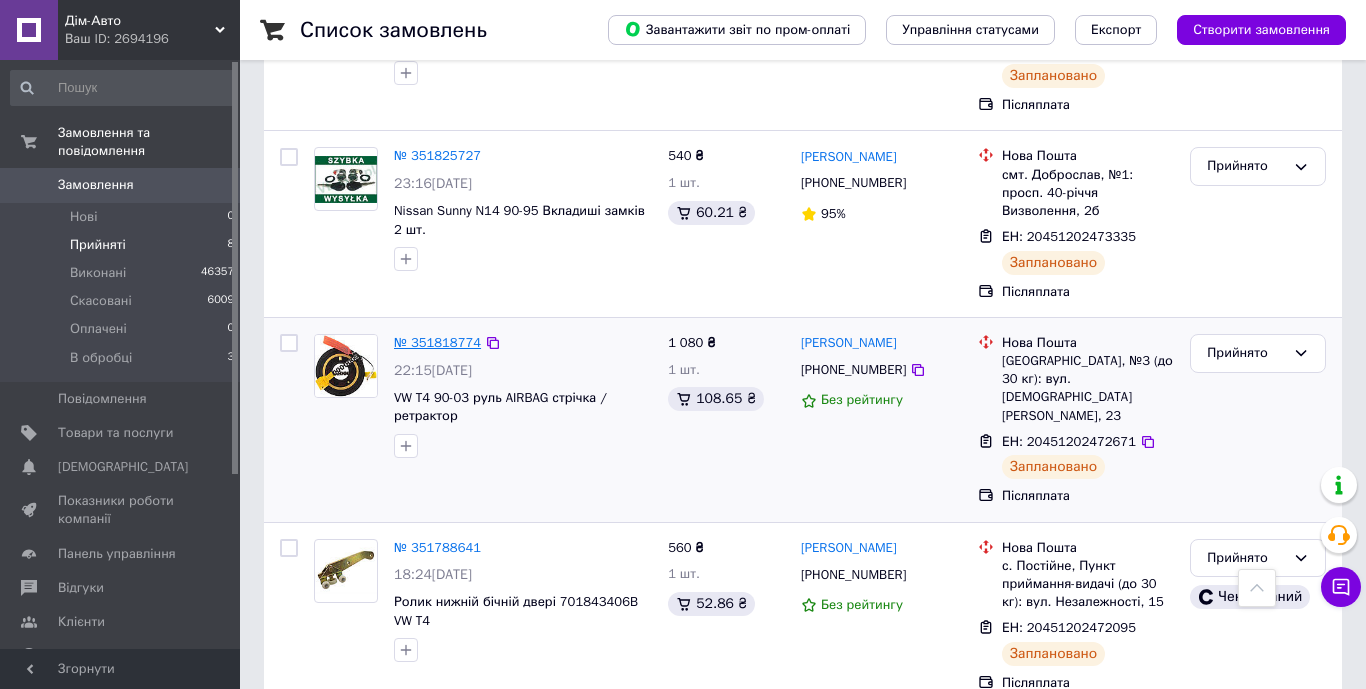 click on "№ 351818774" at bounding box center [437, 342] 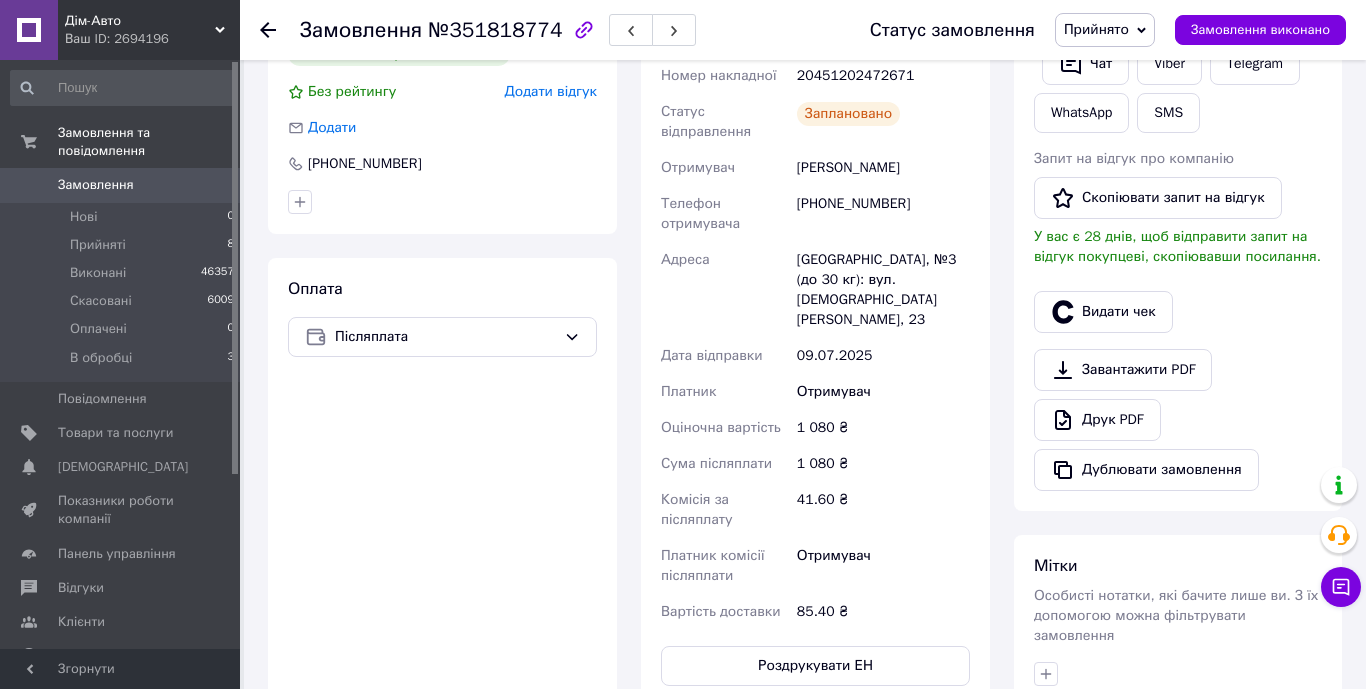 scroll, scrollTop: 433, scrollLeft: 0, axis: vertical 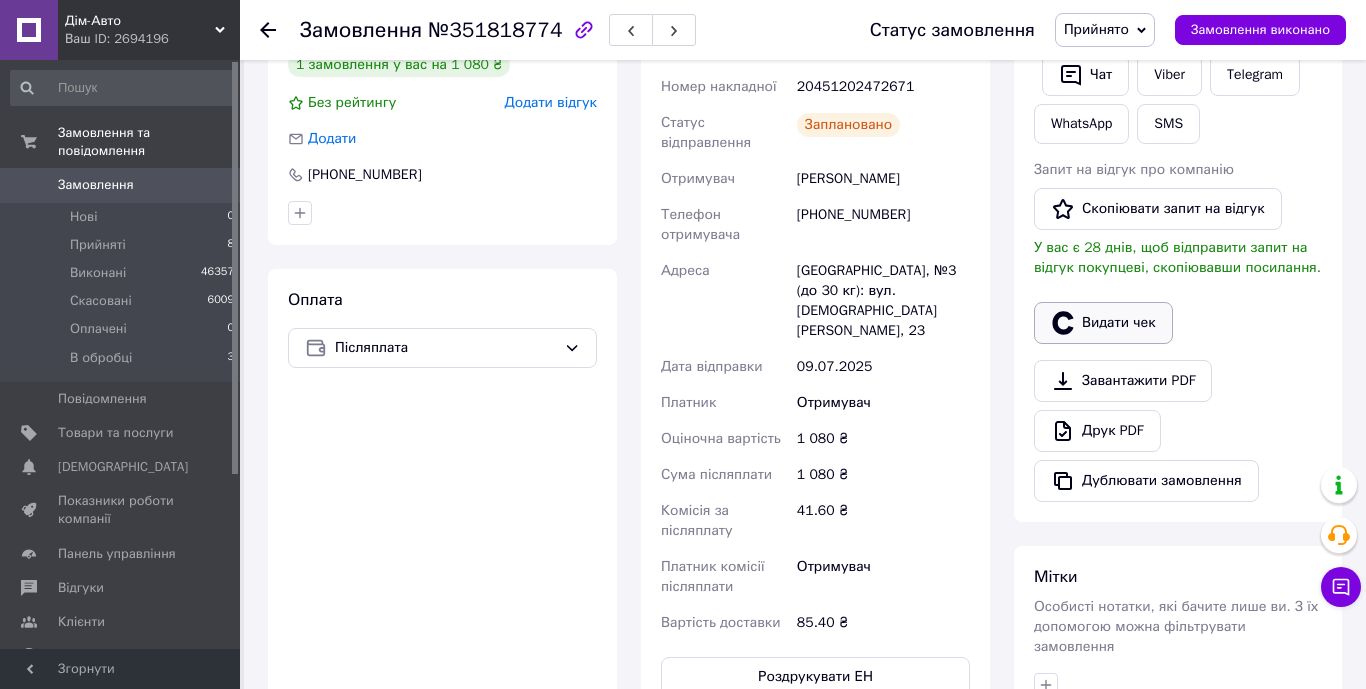 click on "Видати чек" at bounding box center [1103, 323] 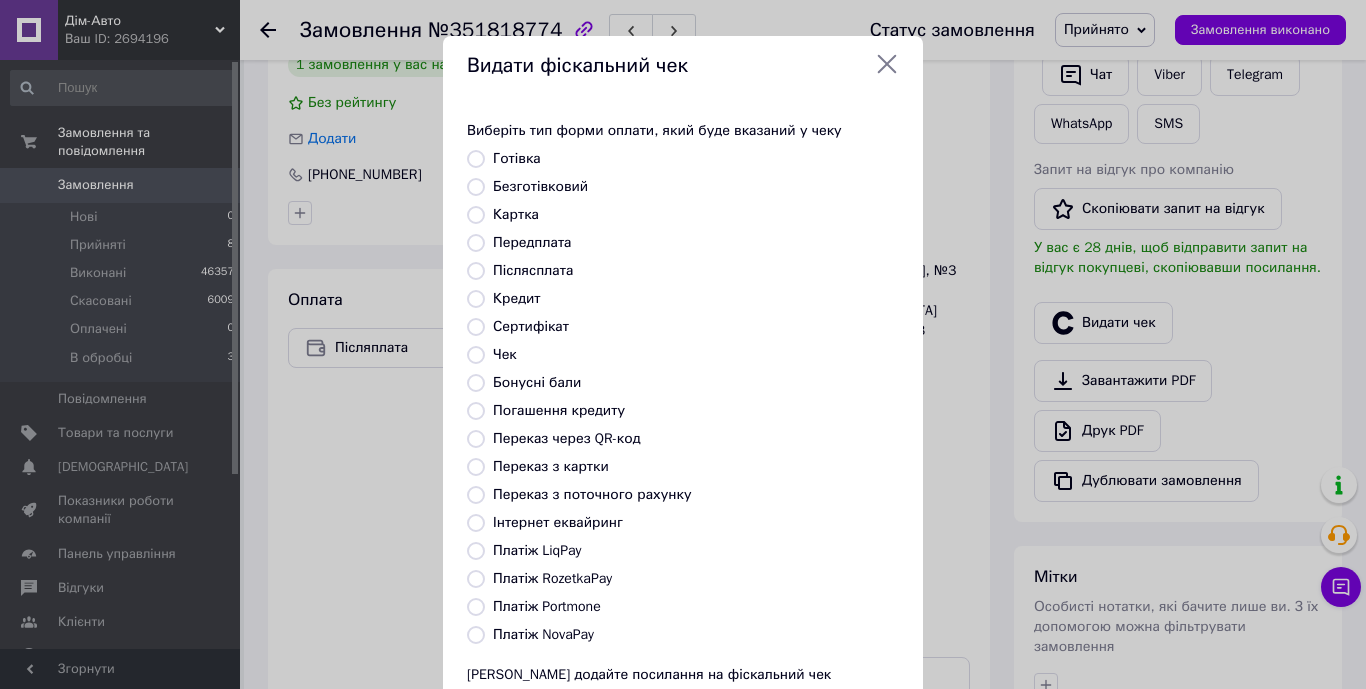 click on "Післясплата" at bounding box center [476, 271] 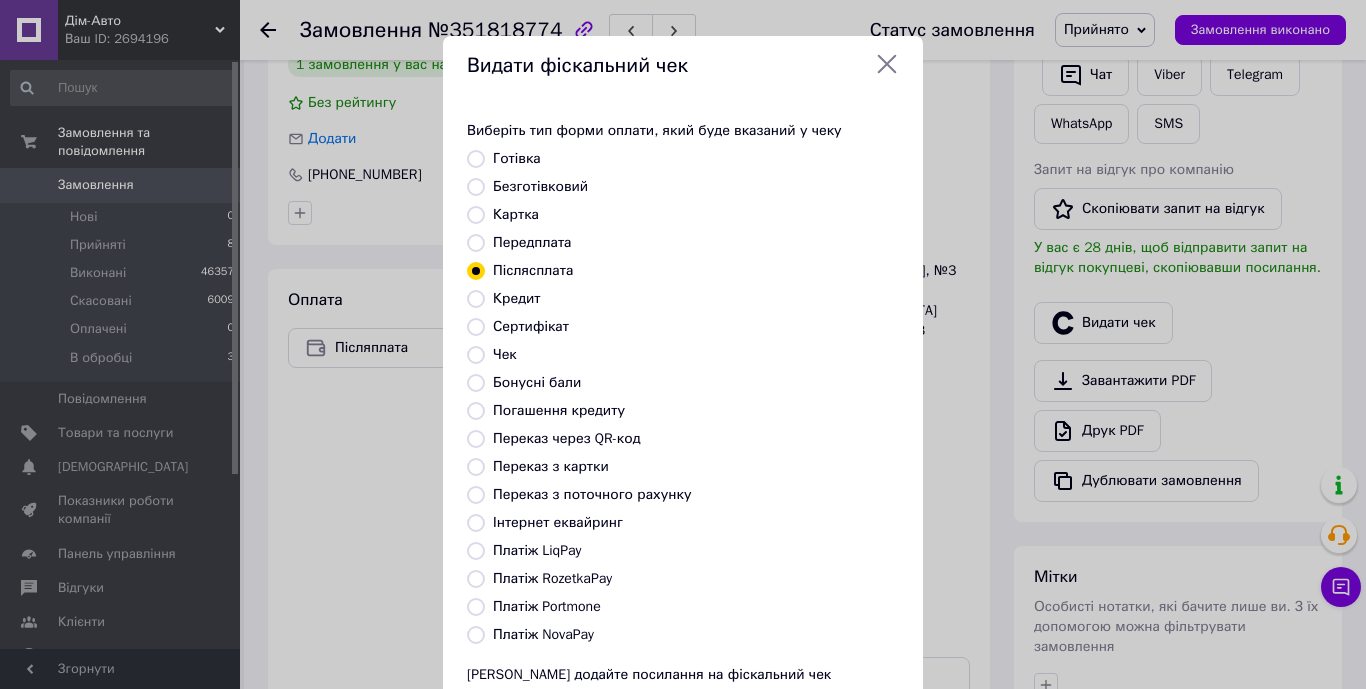 scroll, scrollTop: 170, scrollLeft: 0, axis: vertical 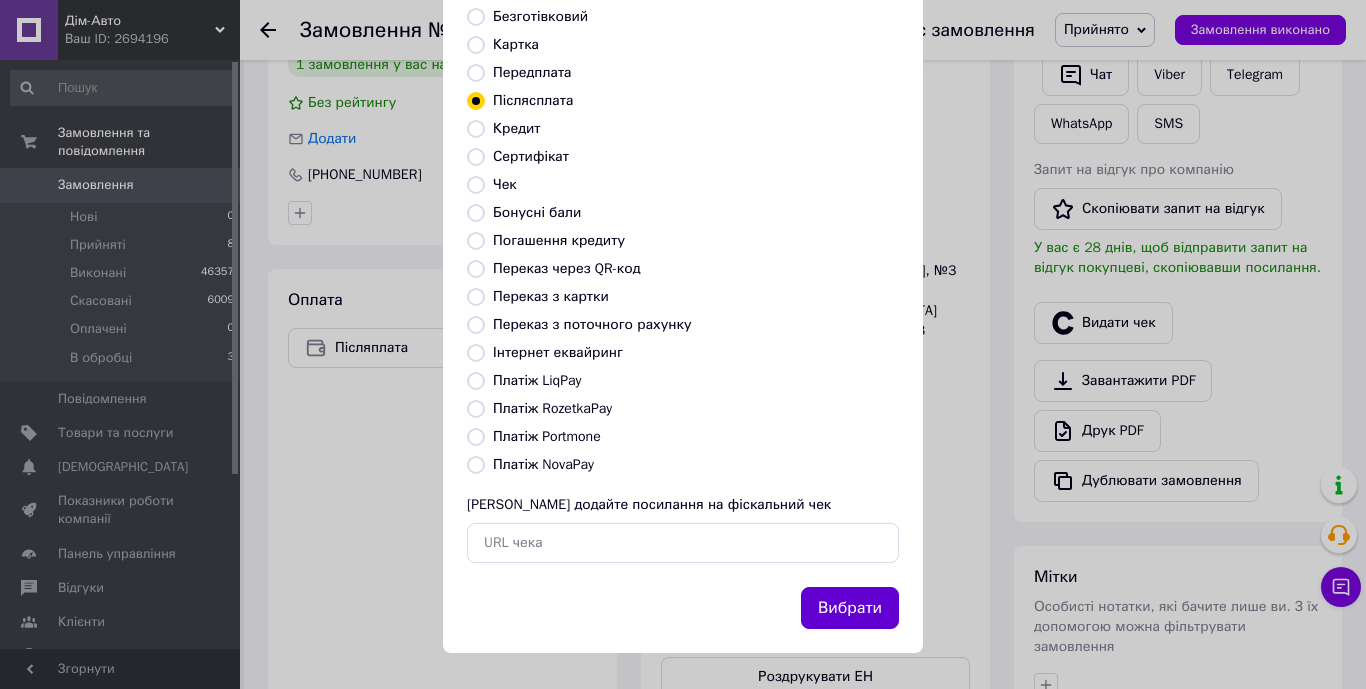 click on "Вибрати" at bounding box center (850, 608) 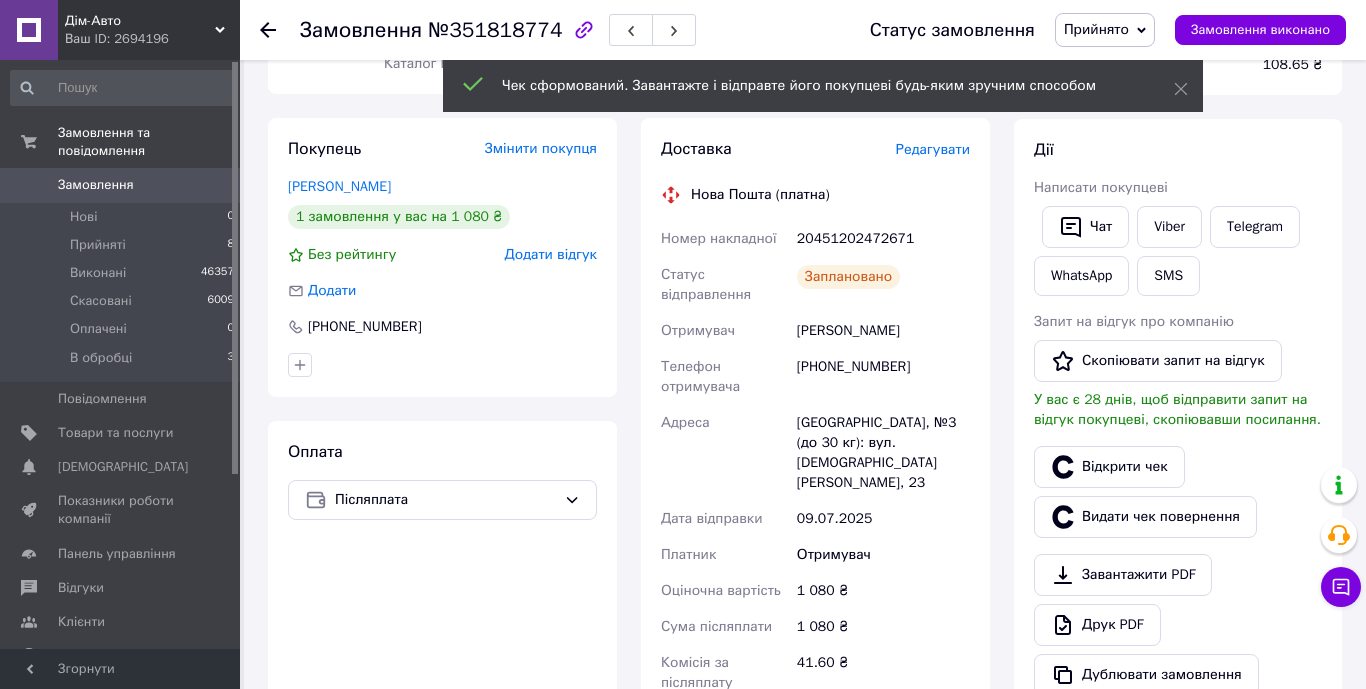 scroll, scrollTop: 0, scrollLeft: 0, axis: both 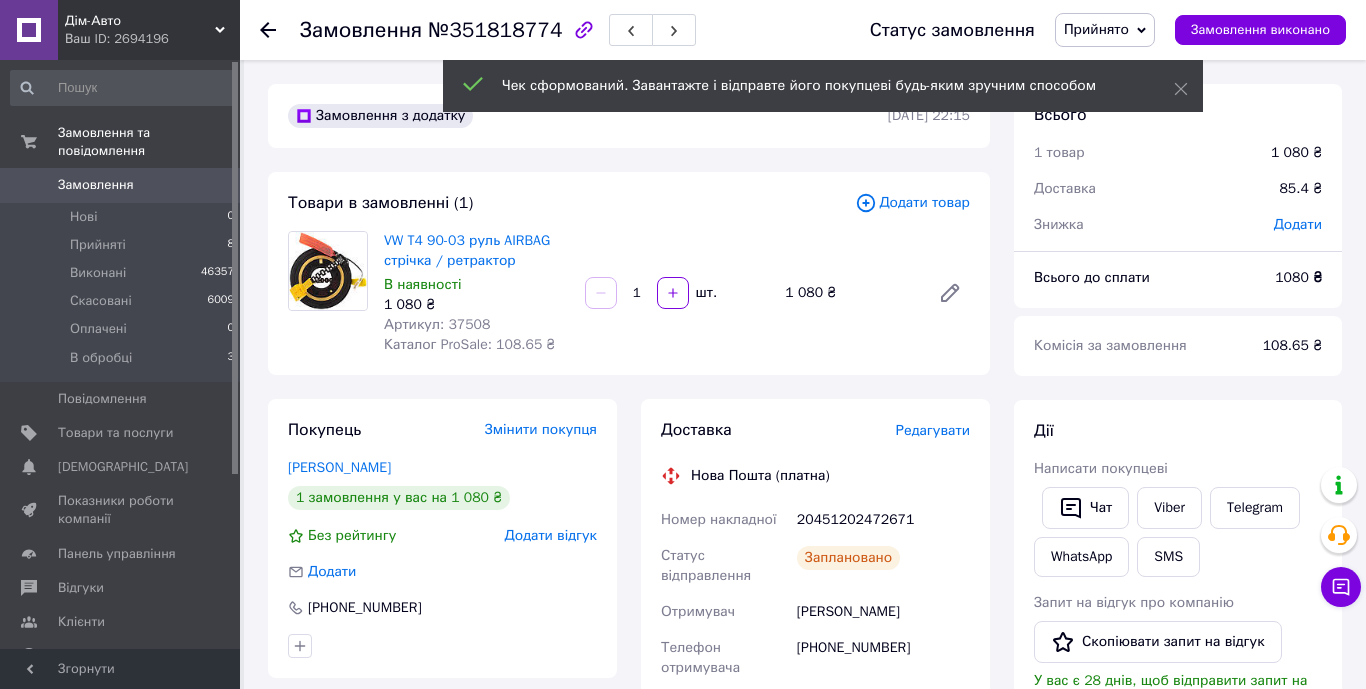 click 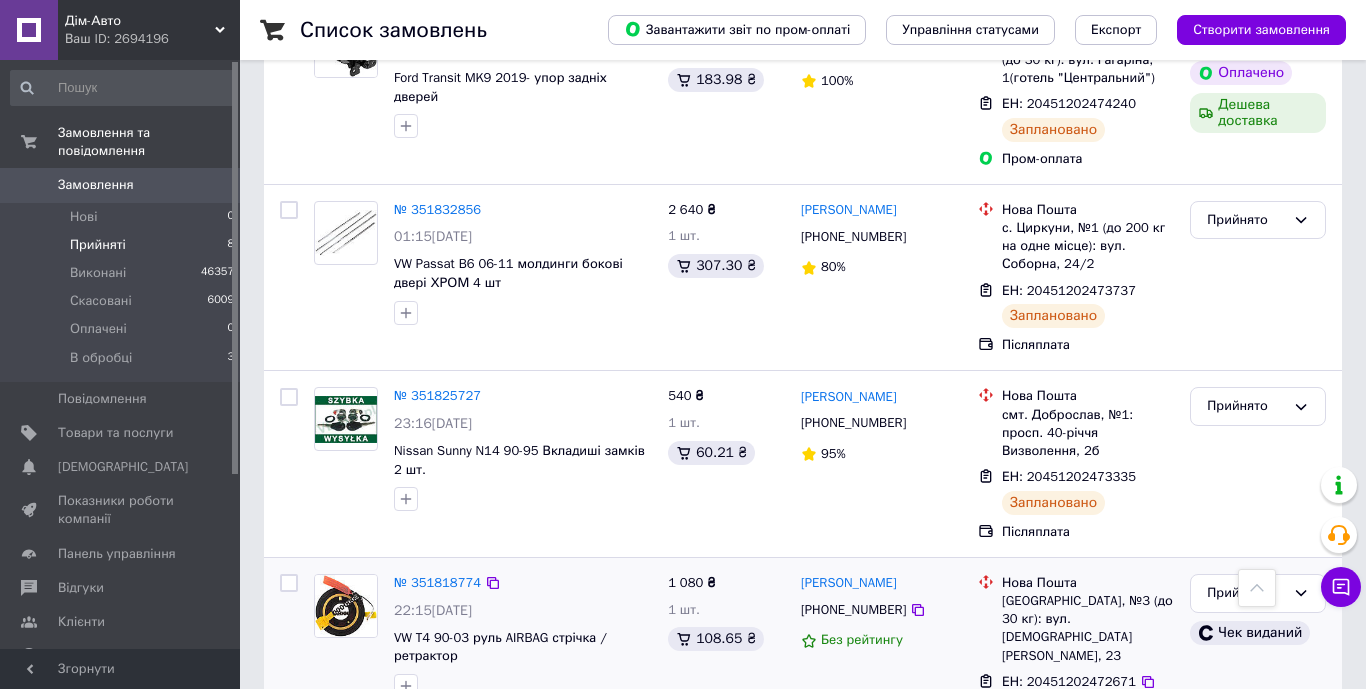 scroll, scrollTop: 752, scrollLeft: 0, axis: vertical 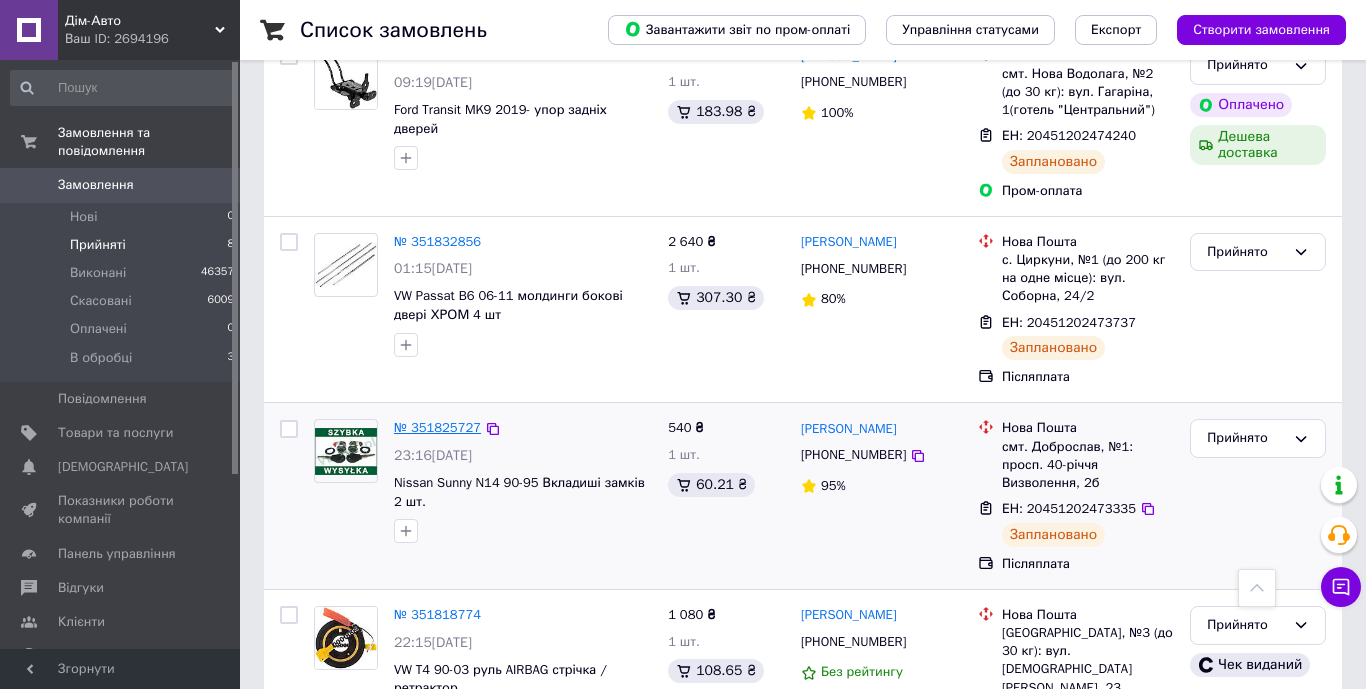 click on "№ 351825727" at bounding box center (437, 427) 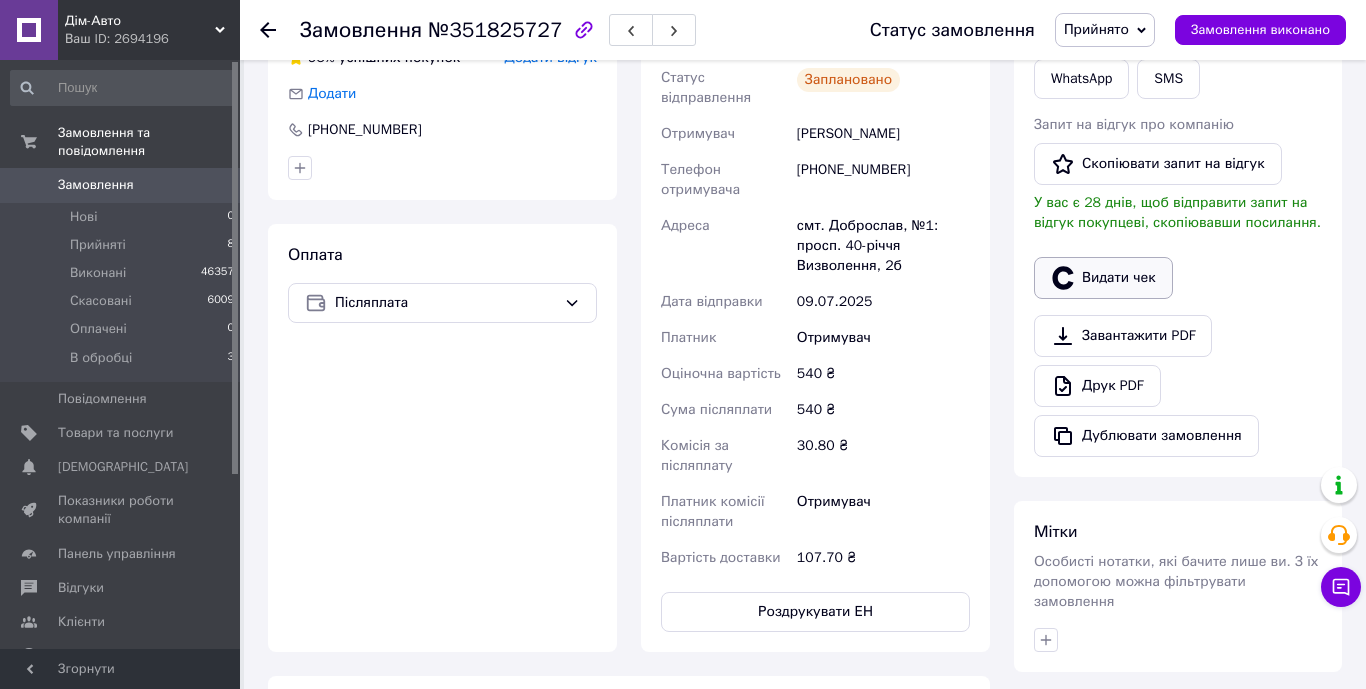 scroll, scrollTop: 474, scrollLeft: 0, axis: vertical 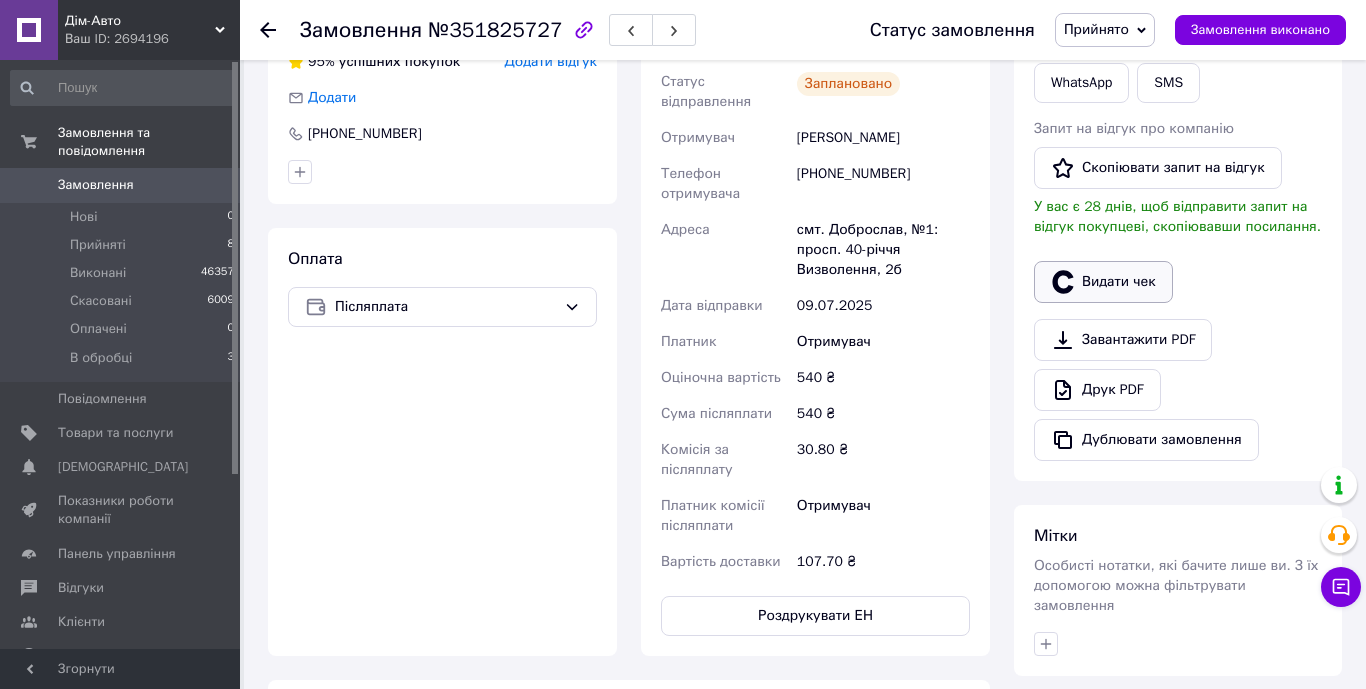 click on "Видати чек" at bounding box center (1103, 282) 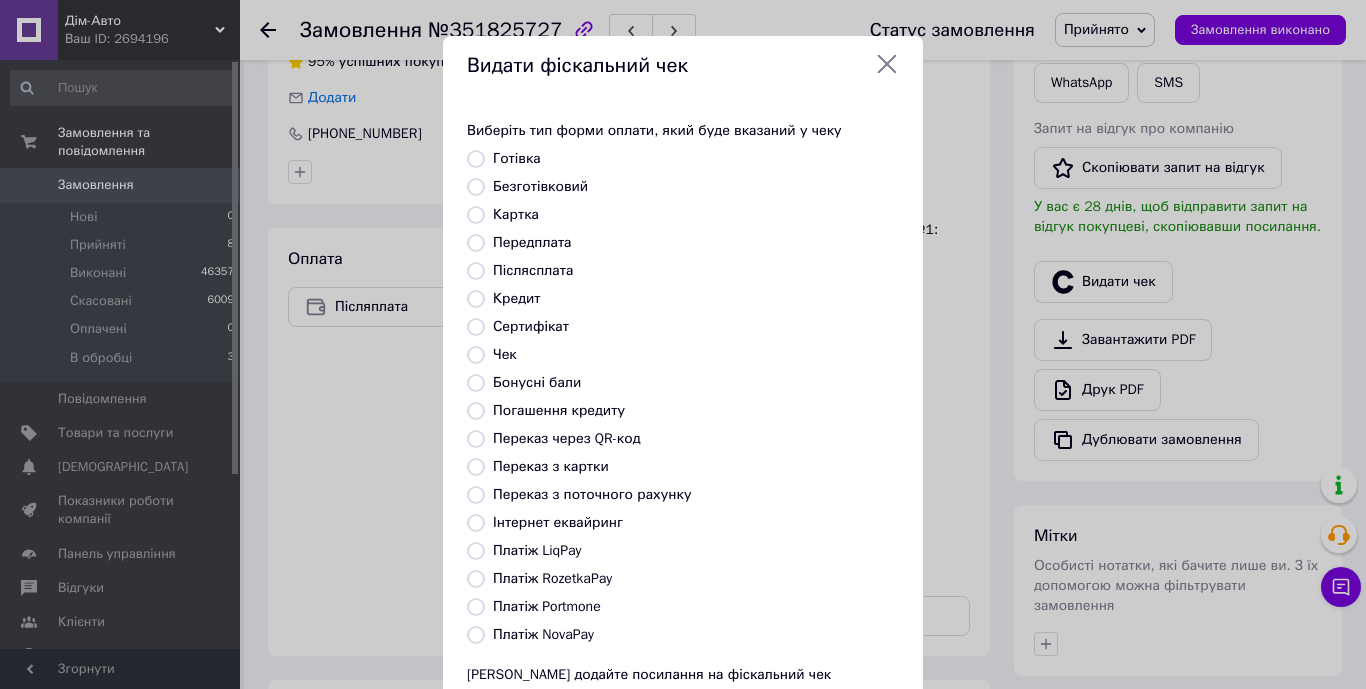 click on "Післясплата" at bounding box center [476, 271] 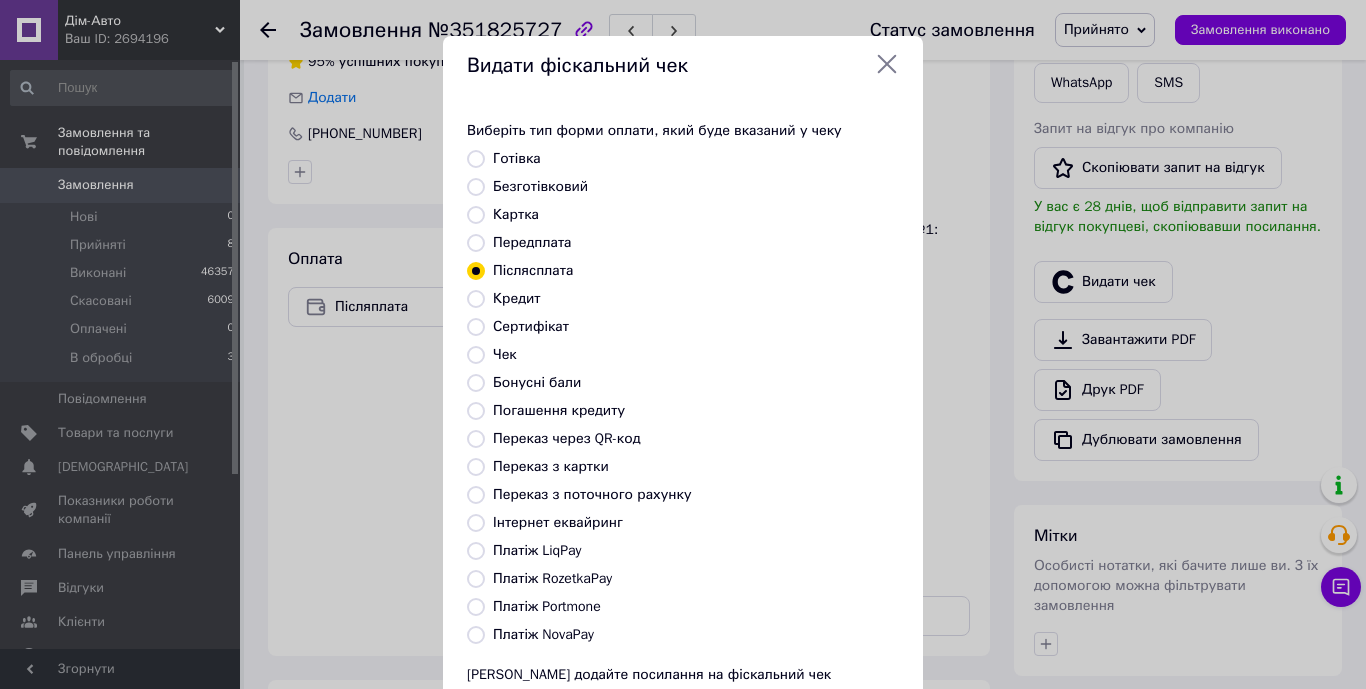 scroll, scrollTop: 170, scrollLeft: 0, axis: vertical 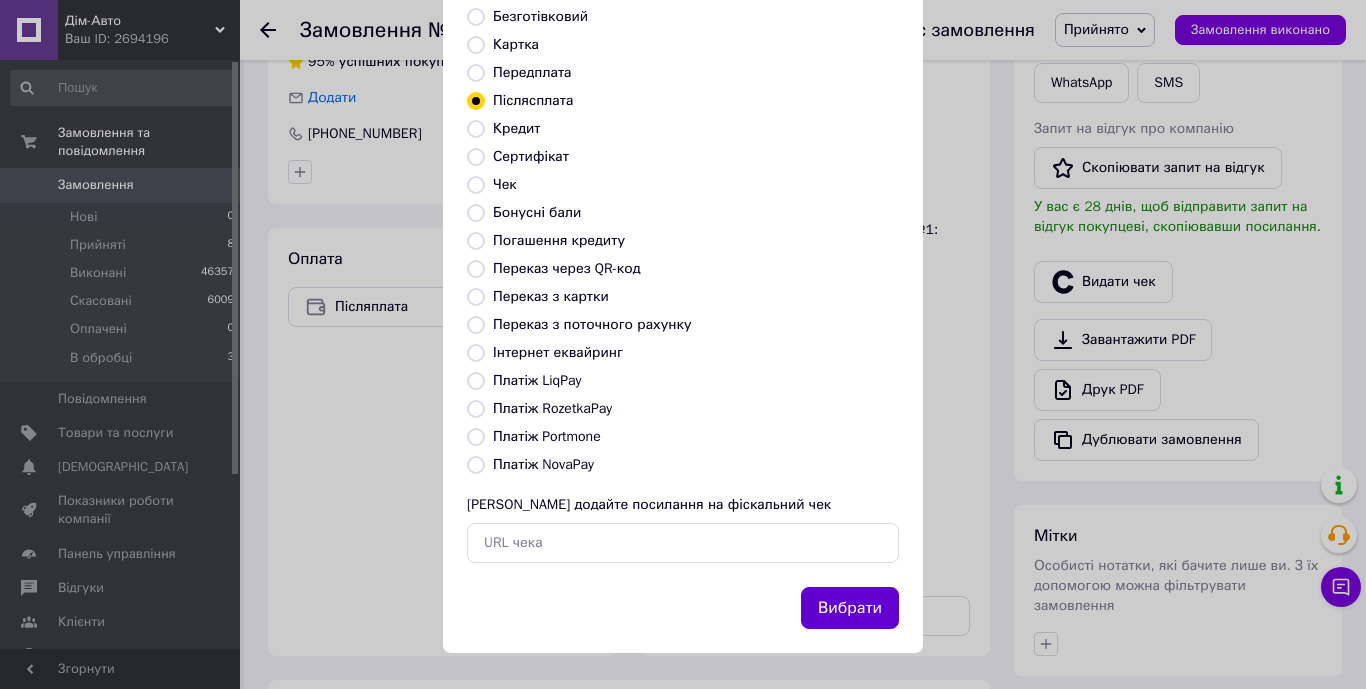 click on "Вибрати" at bounding box center (850, 608) 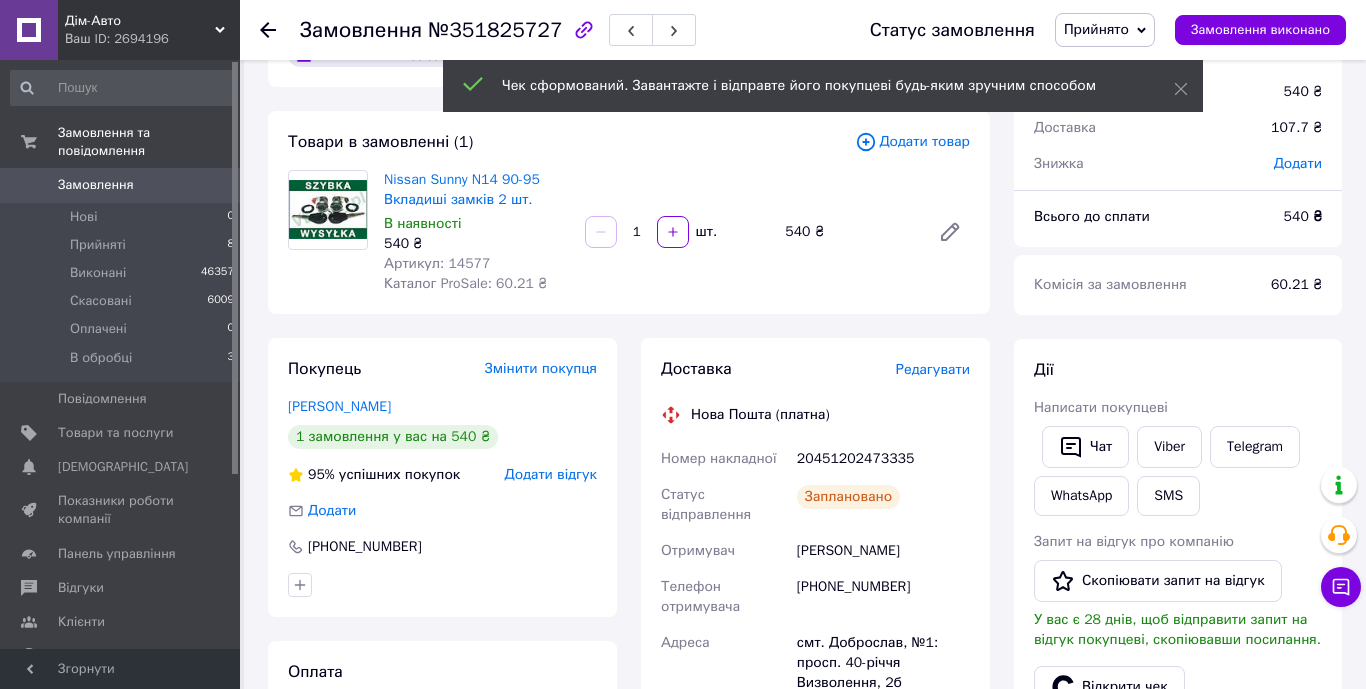 scroll, scrollTop: 21, scrollLeft: 0, axis: vertical 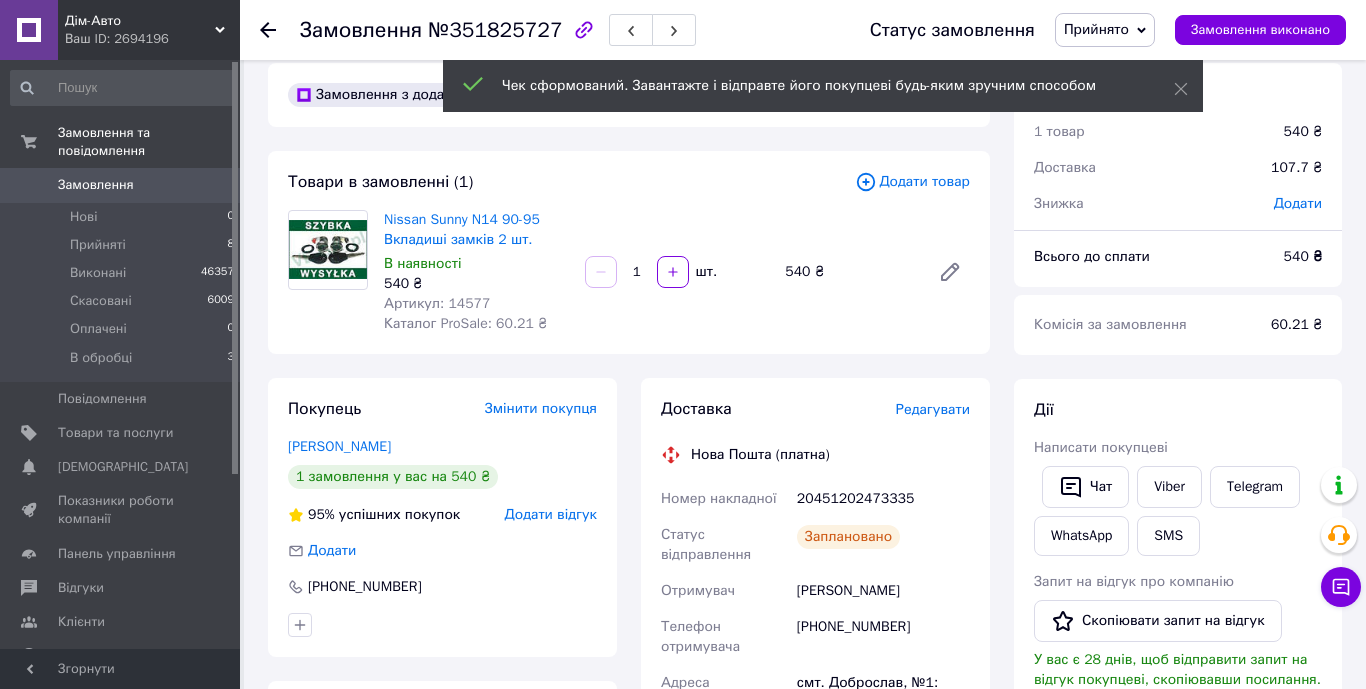 click 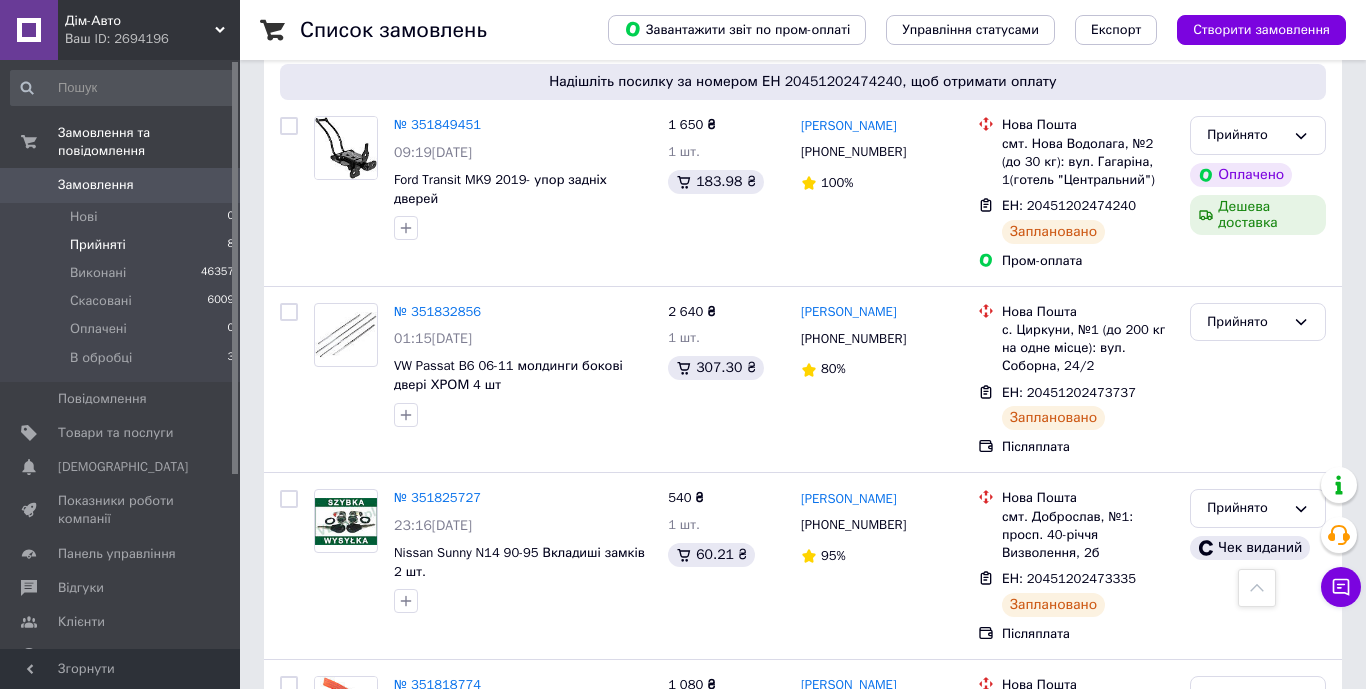 scroll, scrollTop: 696, scrollLeft: 0, axis: vertical 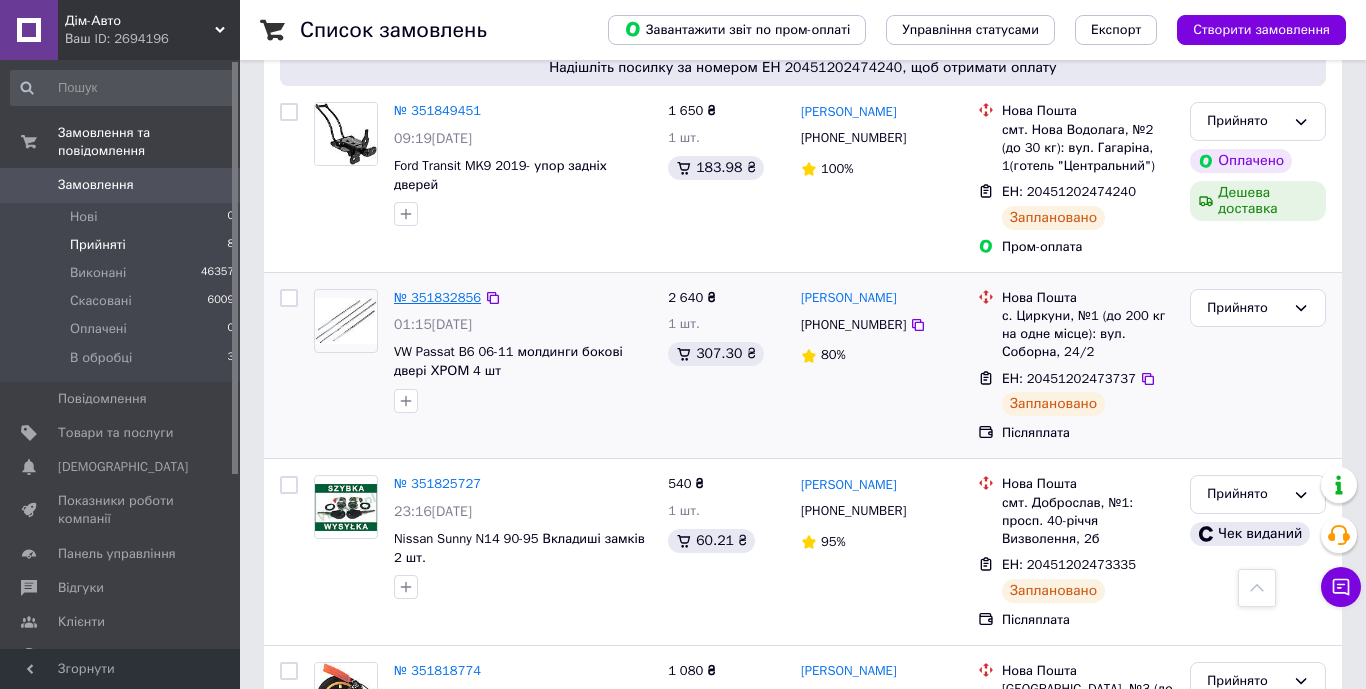 click on "№ 351832856" at bounding box center (437, 297) 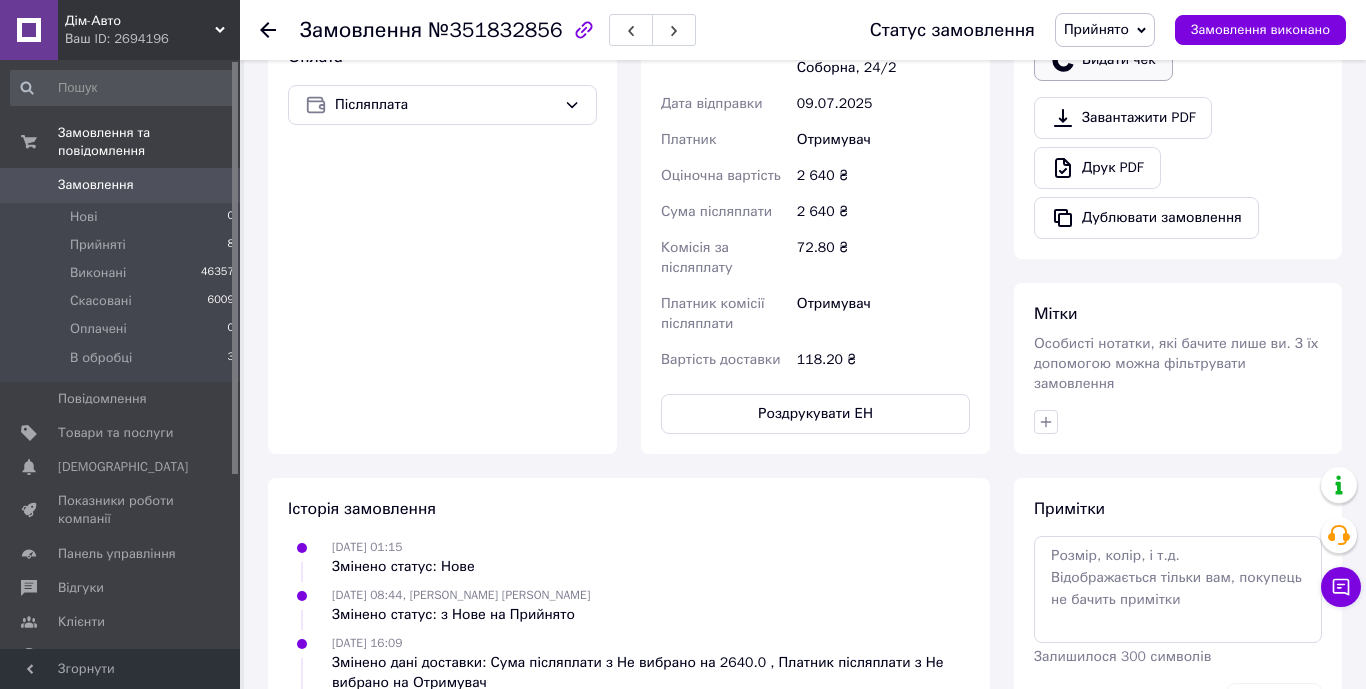 scroll, scrollTop: 436, scrollLeft: 0, axis: vertical 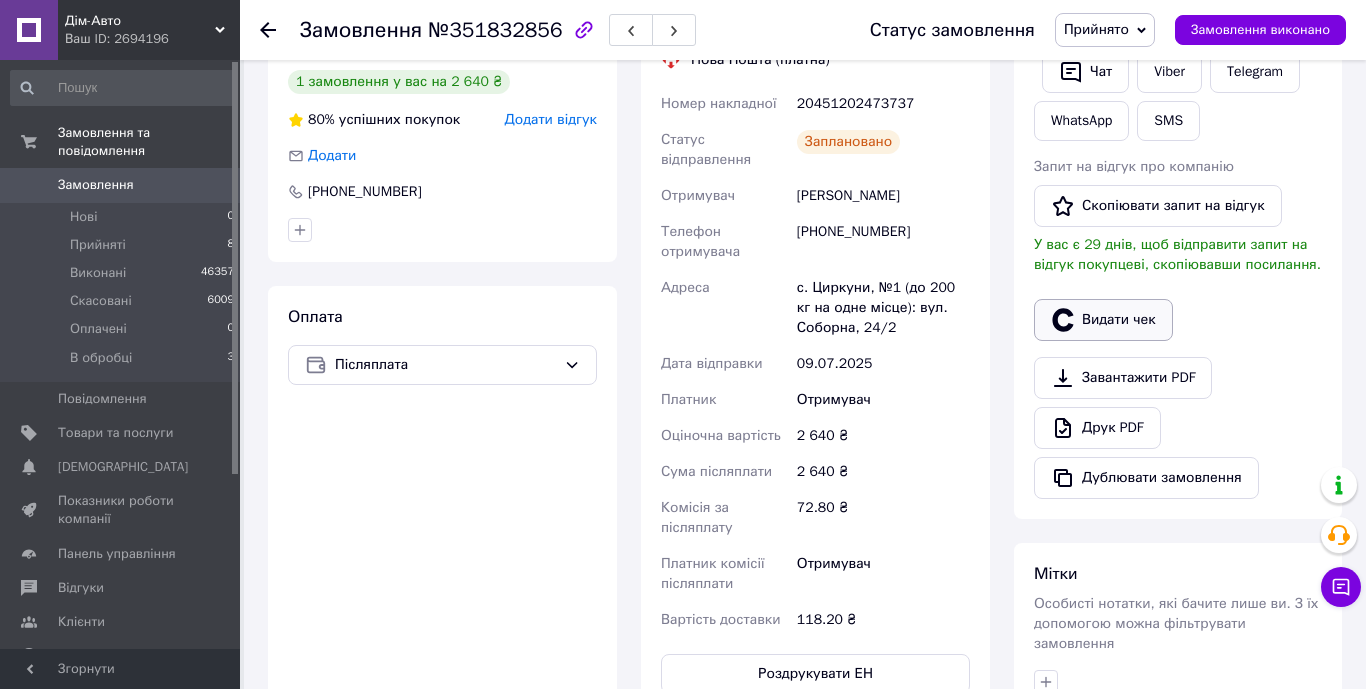 click on "Видати чек" at bounding box center (1103, 320) 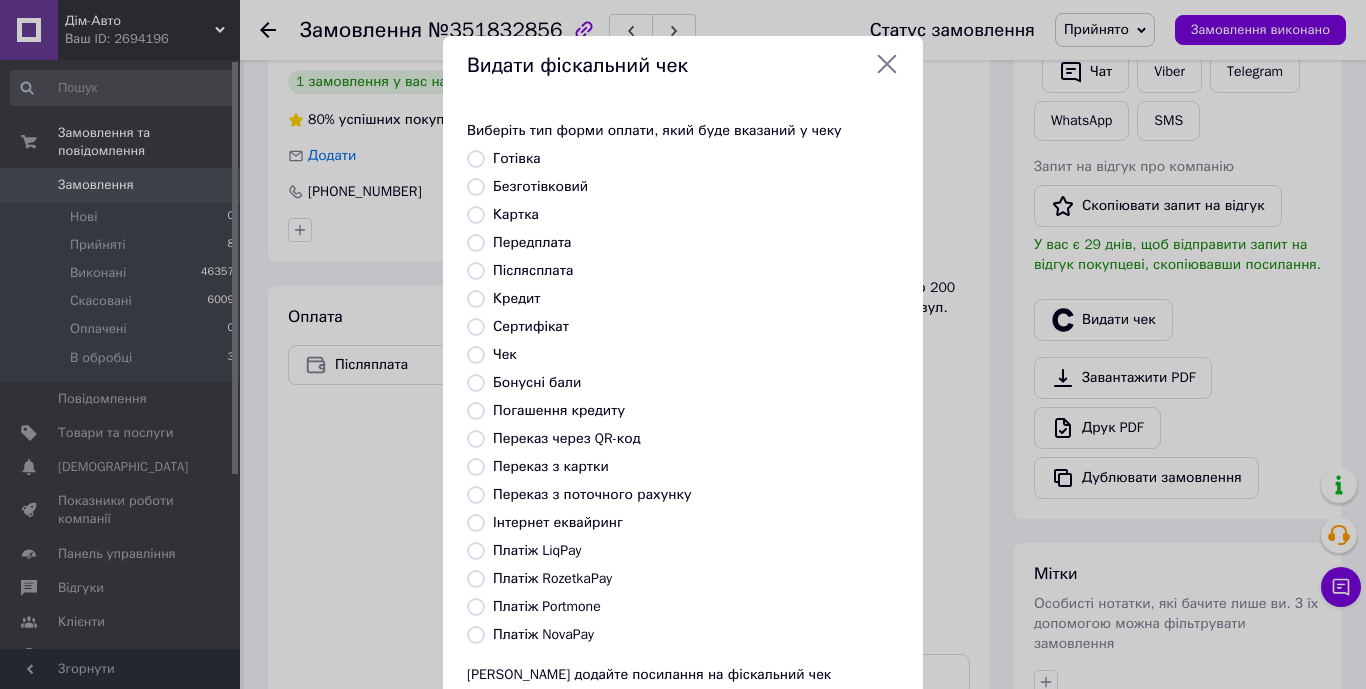 click on "Післясплата" at bounding box center [476, 271] 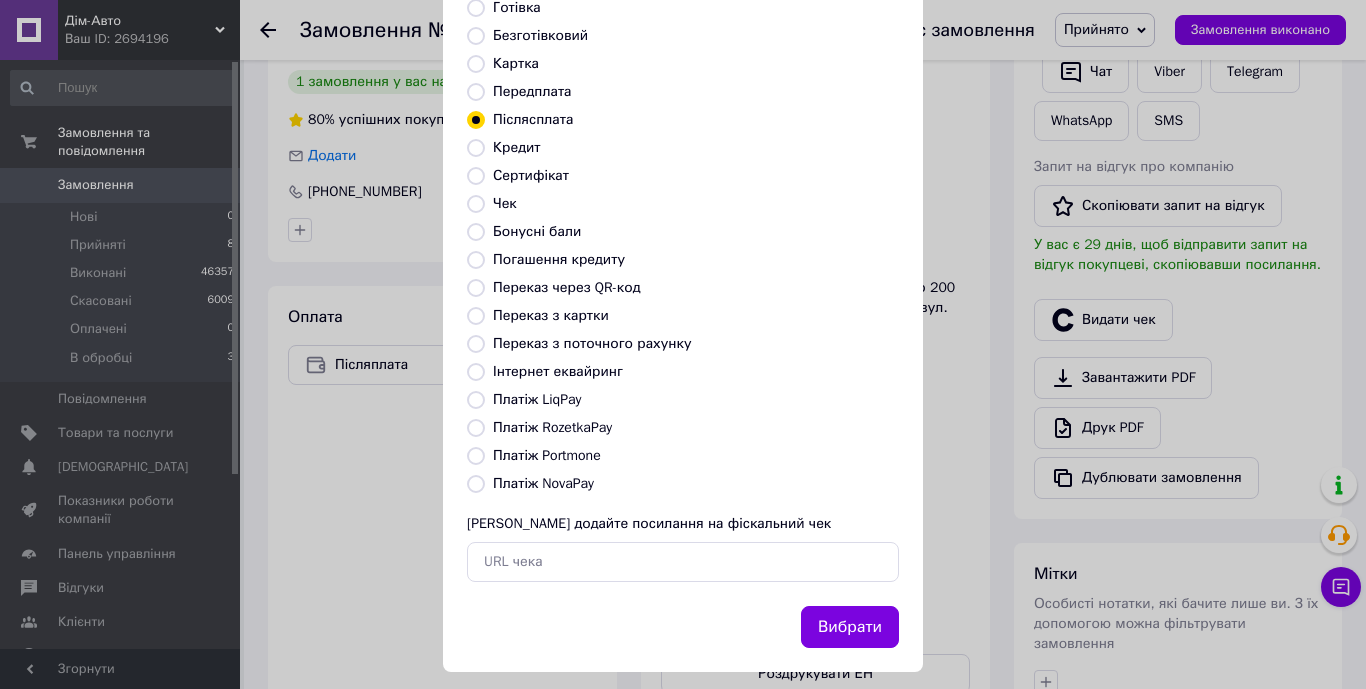 scroll, scrollTop: 170, scrollLeft: 0, axis: vertical 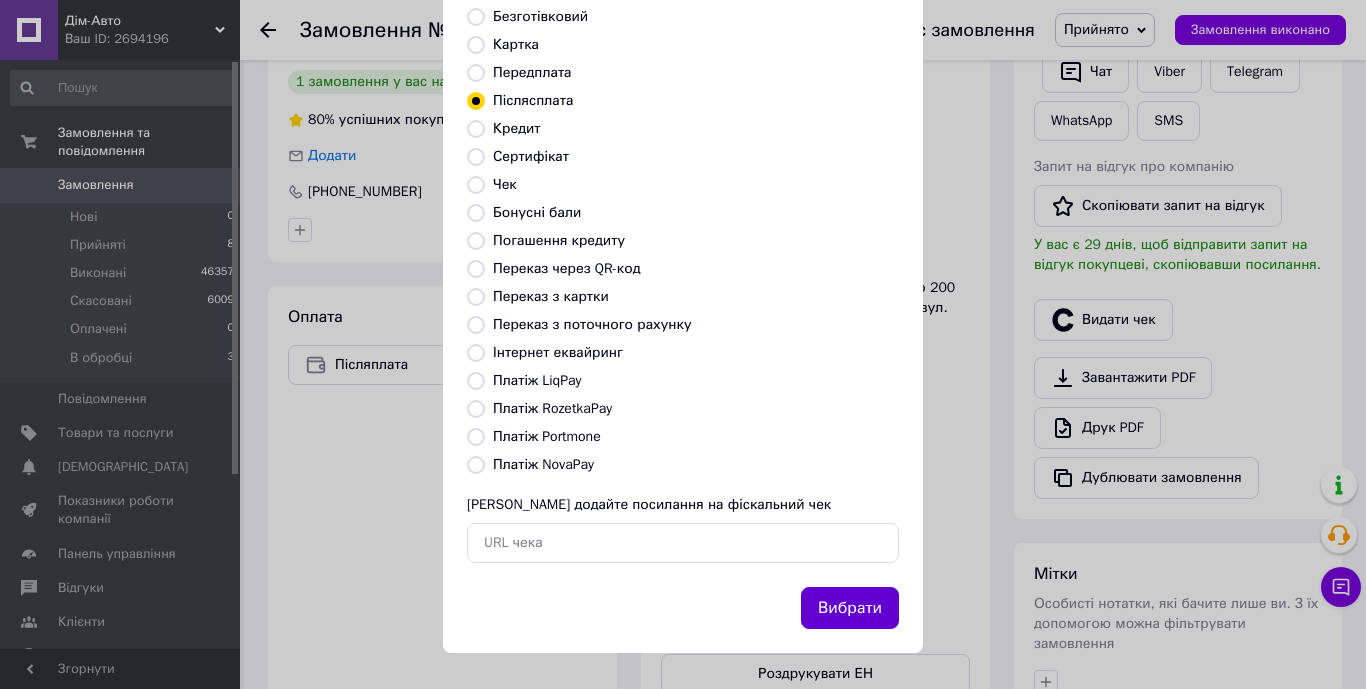 click on "Вибрати" at bounding box center [850, 608] 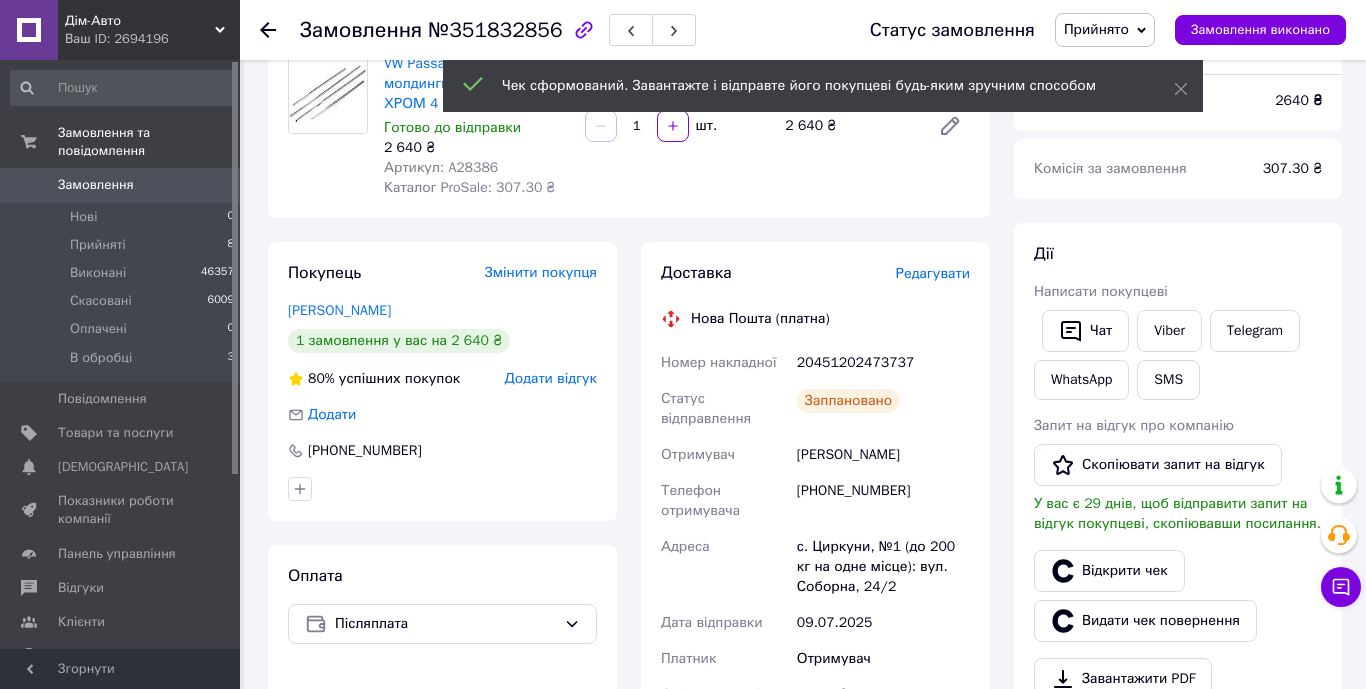 scroll, scrollTop: 102, scrollLeft: 0, axis: vertical 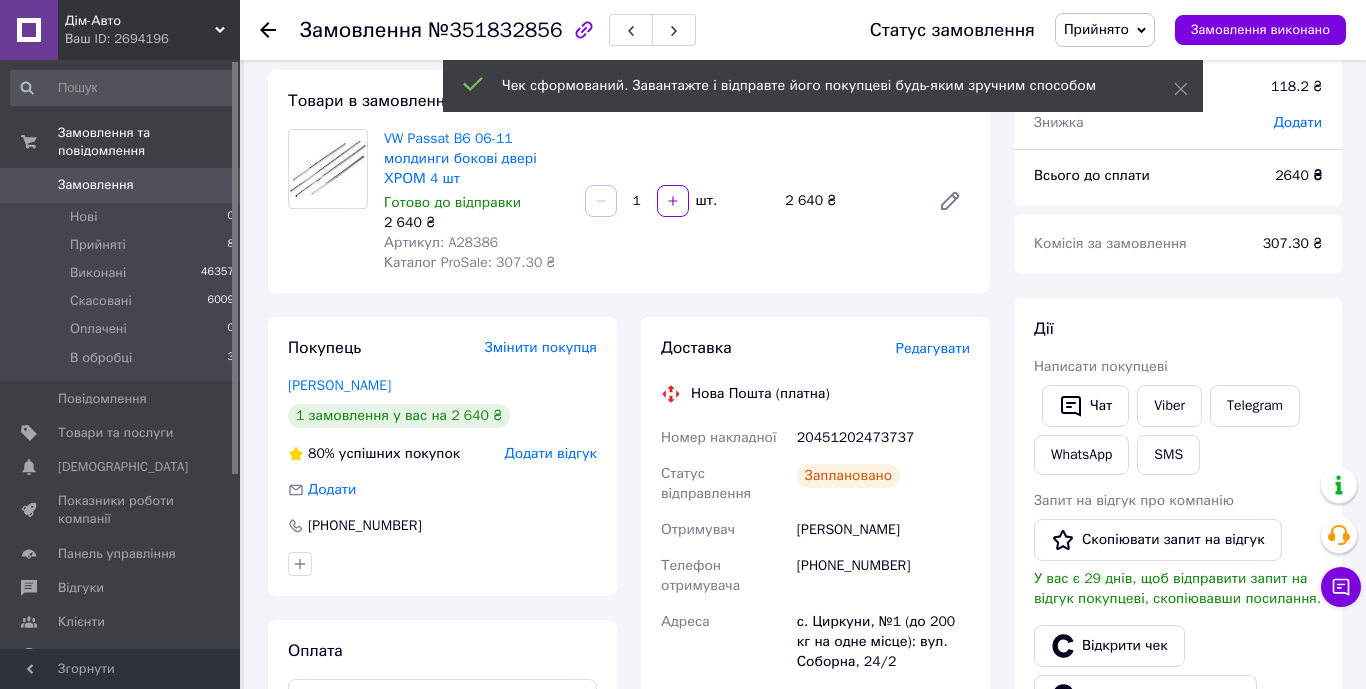 click 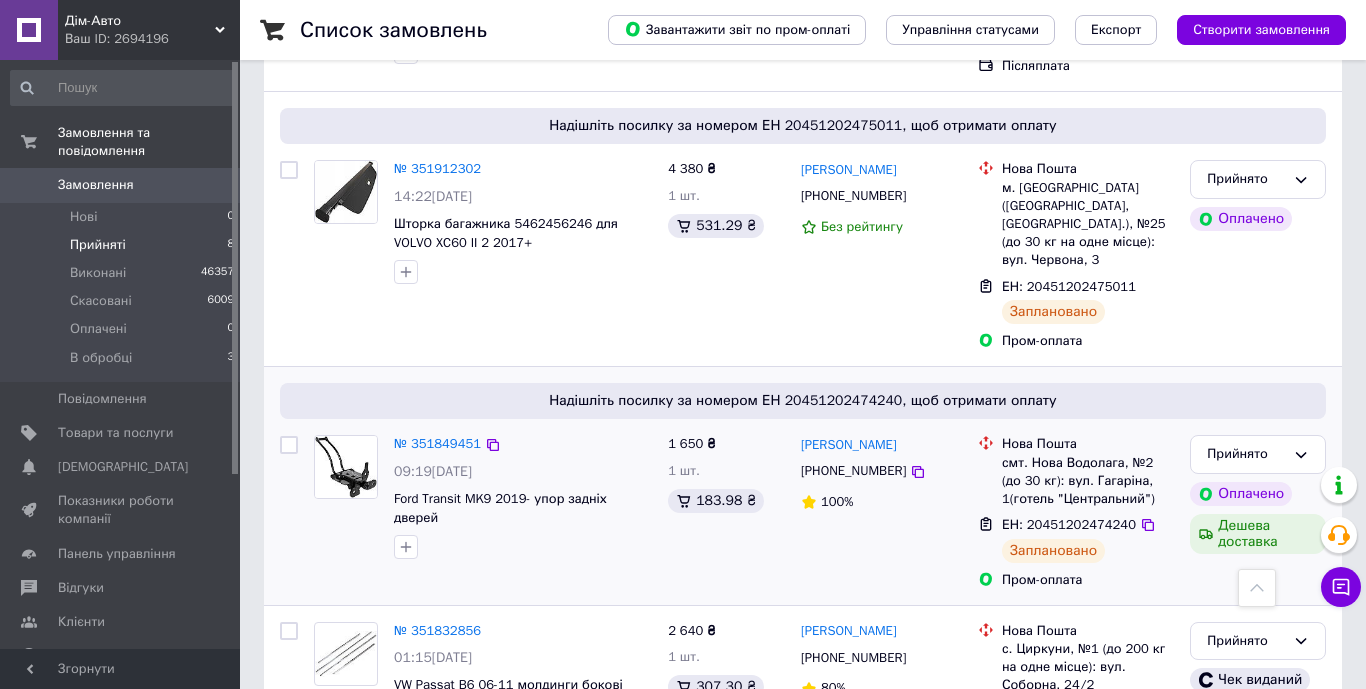 scroll, scrollTop: 361, scrollLeft: 0, axis: vertical 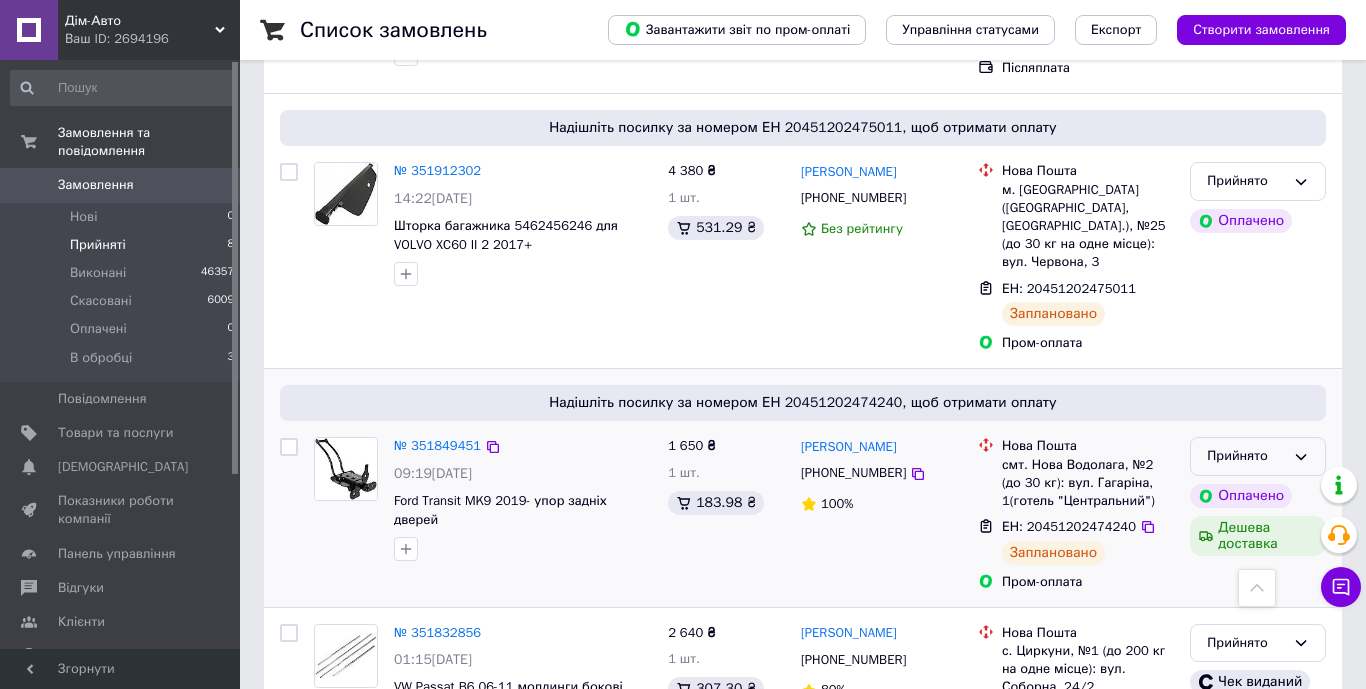 click on "Прийнято" at bounding box center (1258, 456) 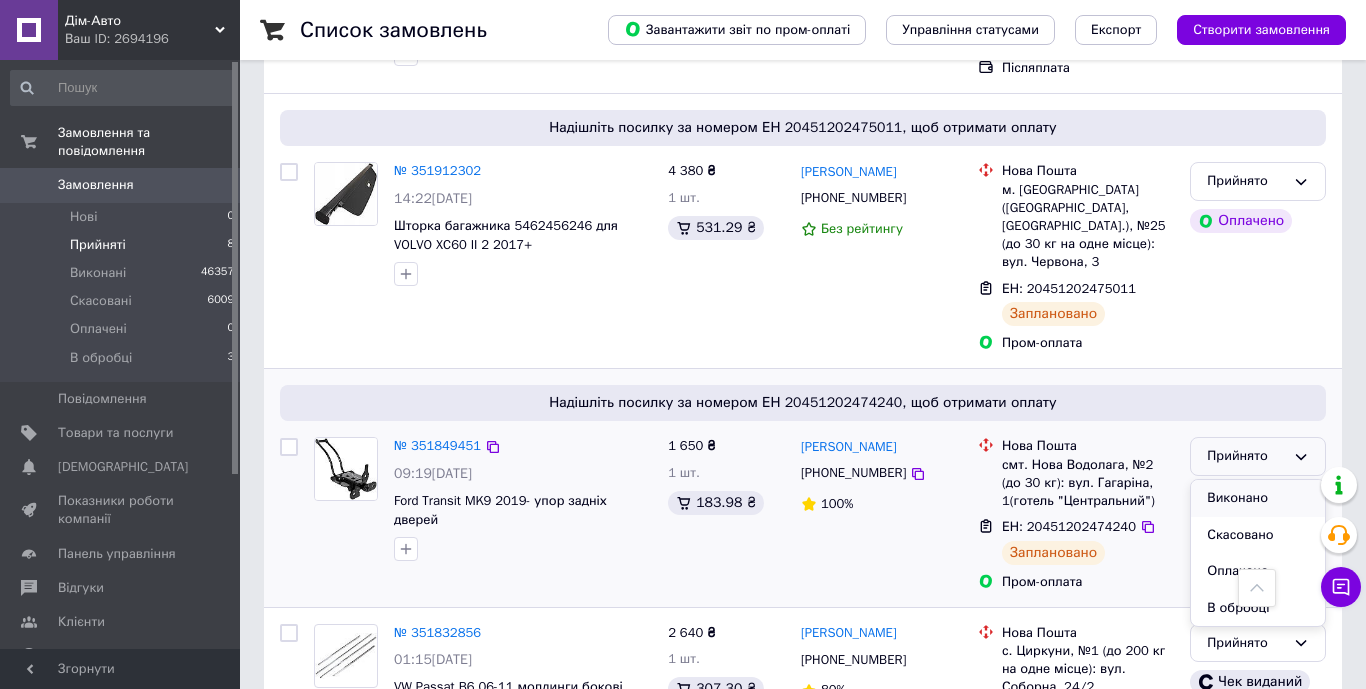 click on "Виконано" at bounding box center (1258, 498) 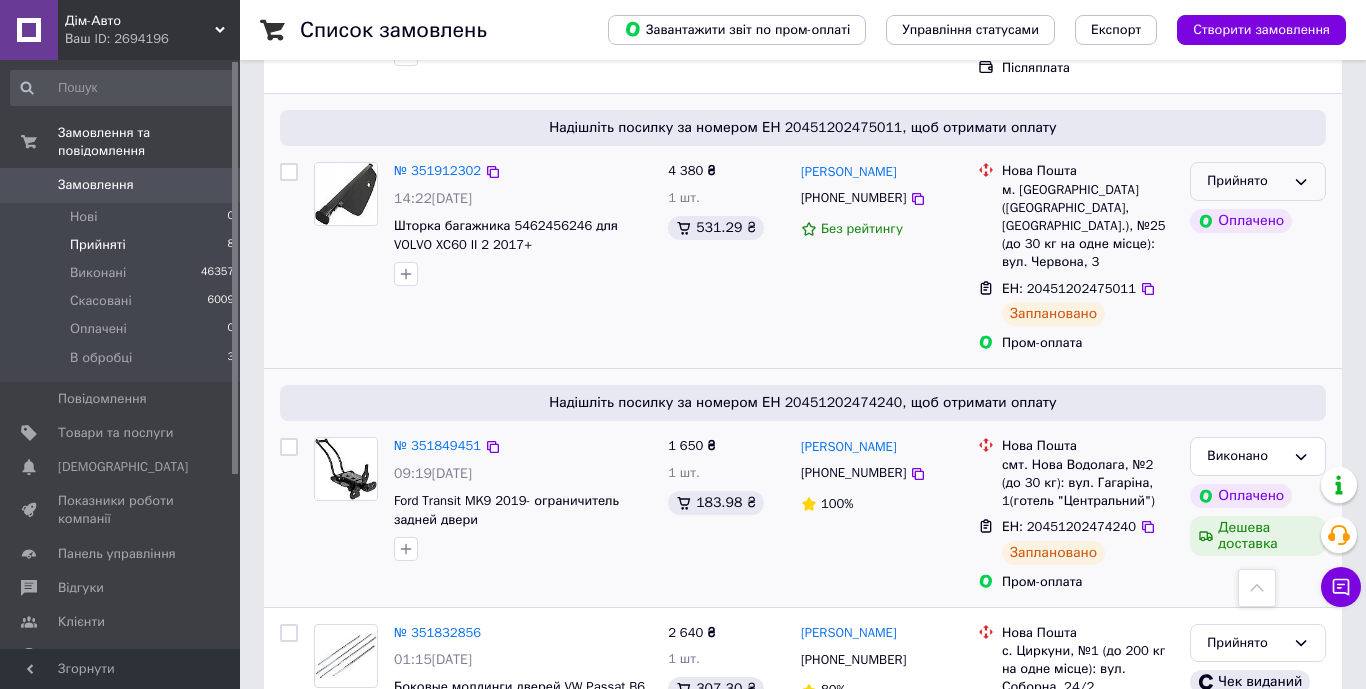 click on "Прийнято" at bounding box center [1246, 181] 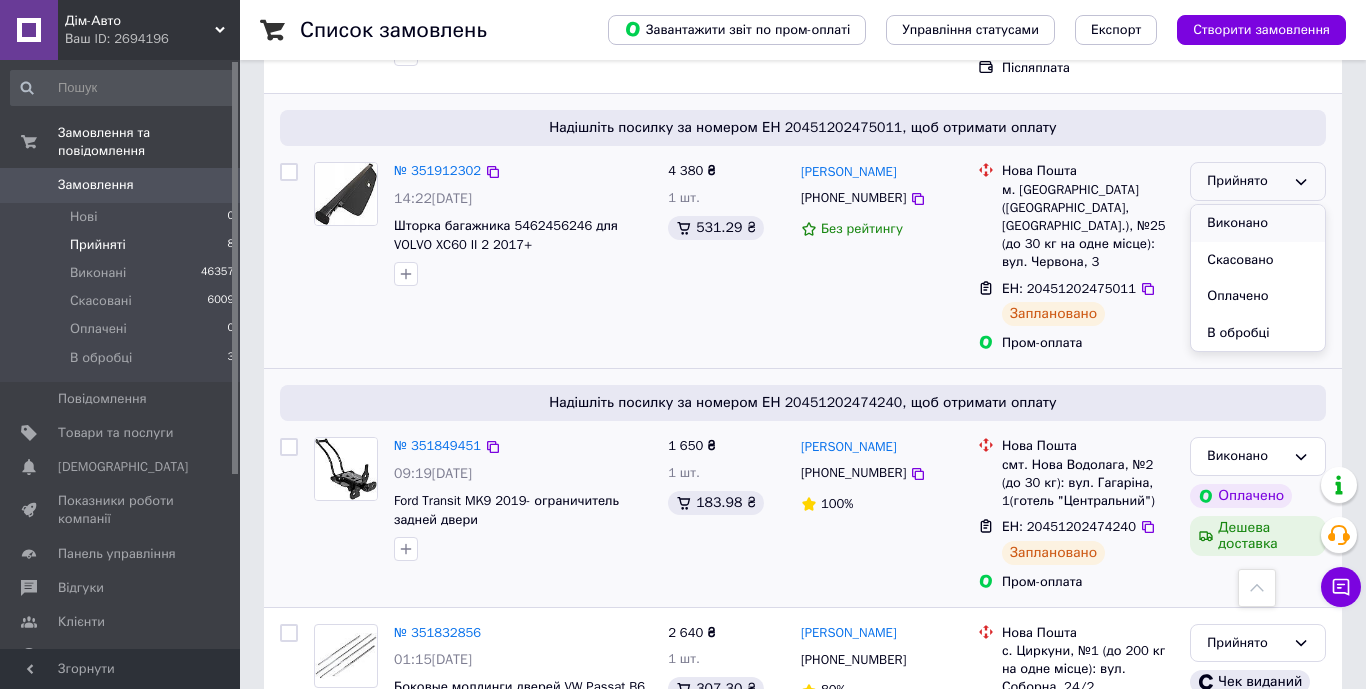 click on "Виконано" at bounding box center [1258, 223] 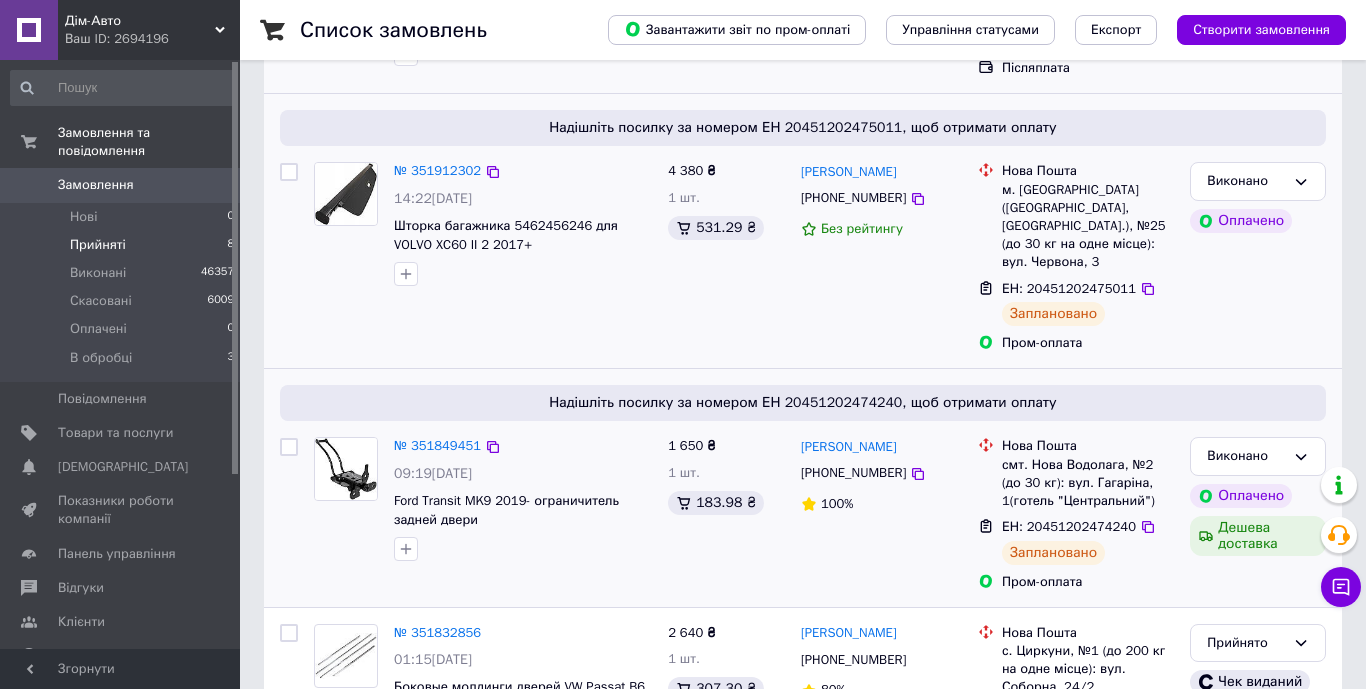 scroll, scrollTop: 0, scrollLeft: 0, axis: both 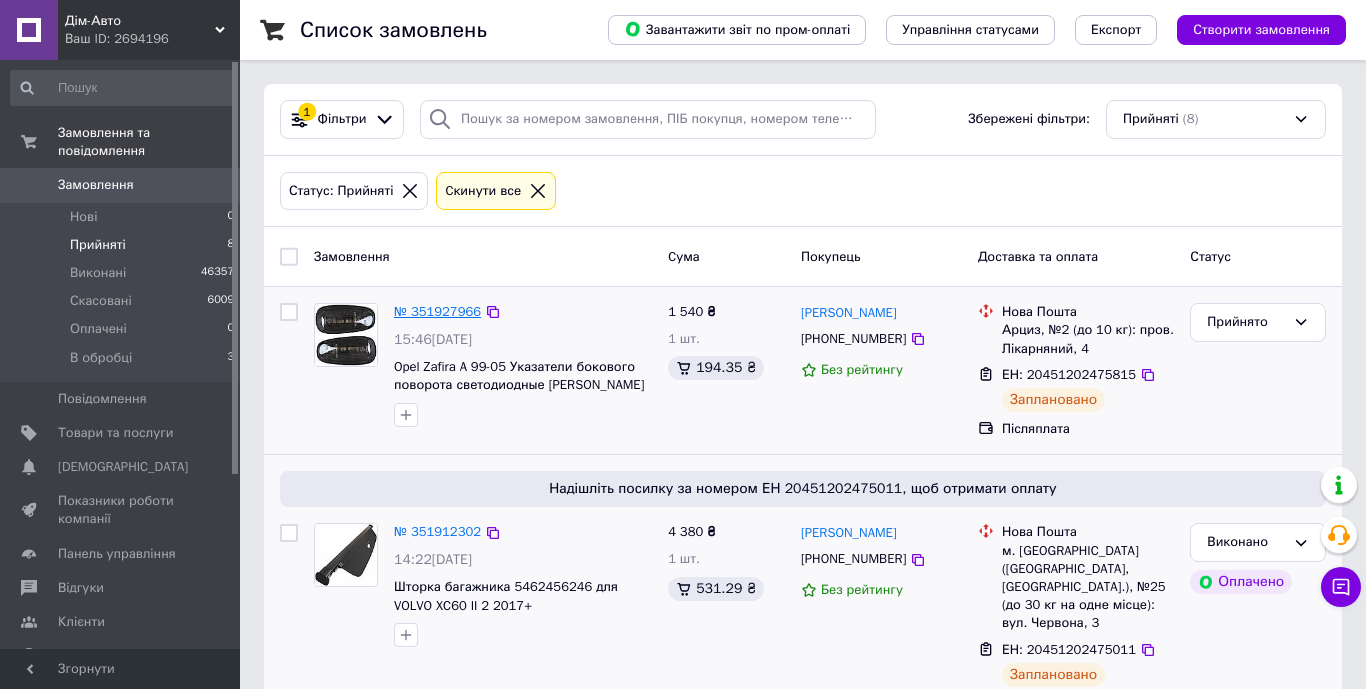 click on "№ 351927966" at bounding box center [437, 311] 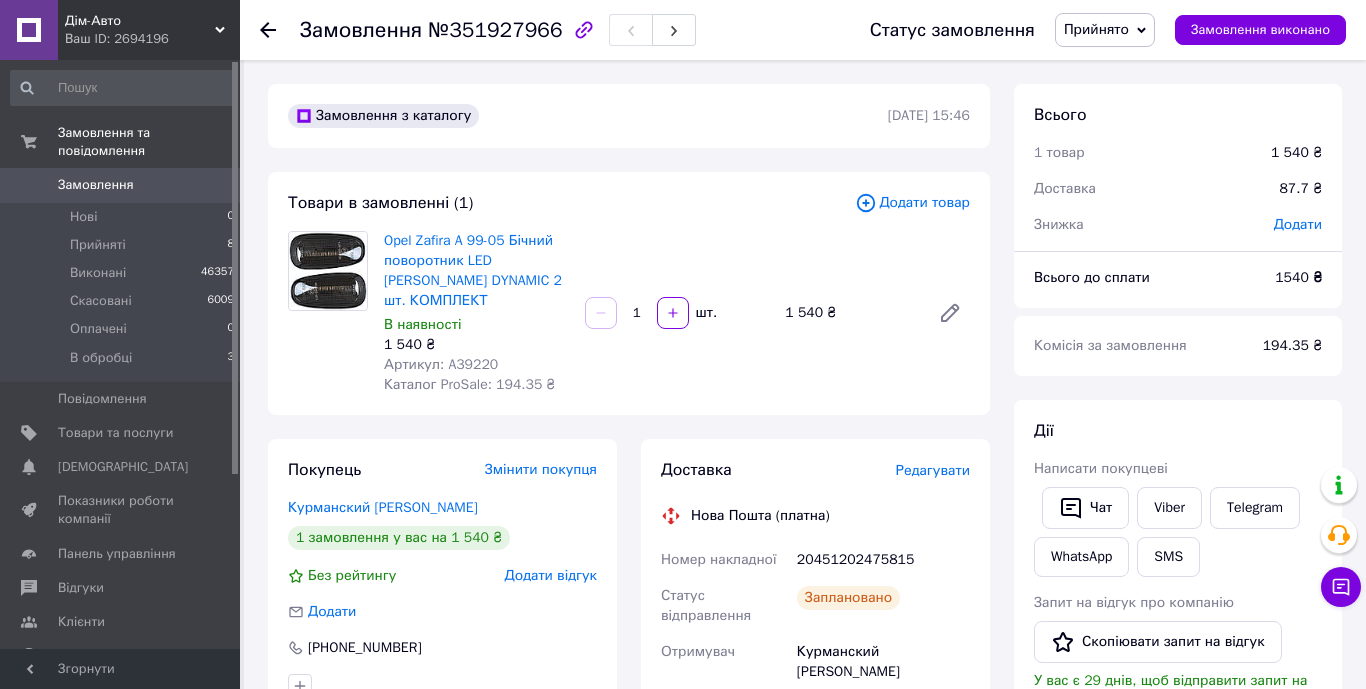 scroll, scrollTop: 270, scrollLeft: 0, axis: vertical 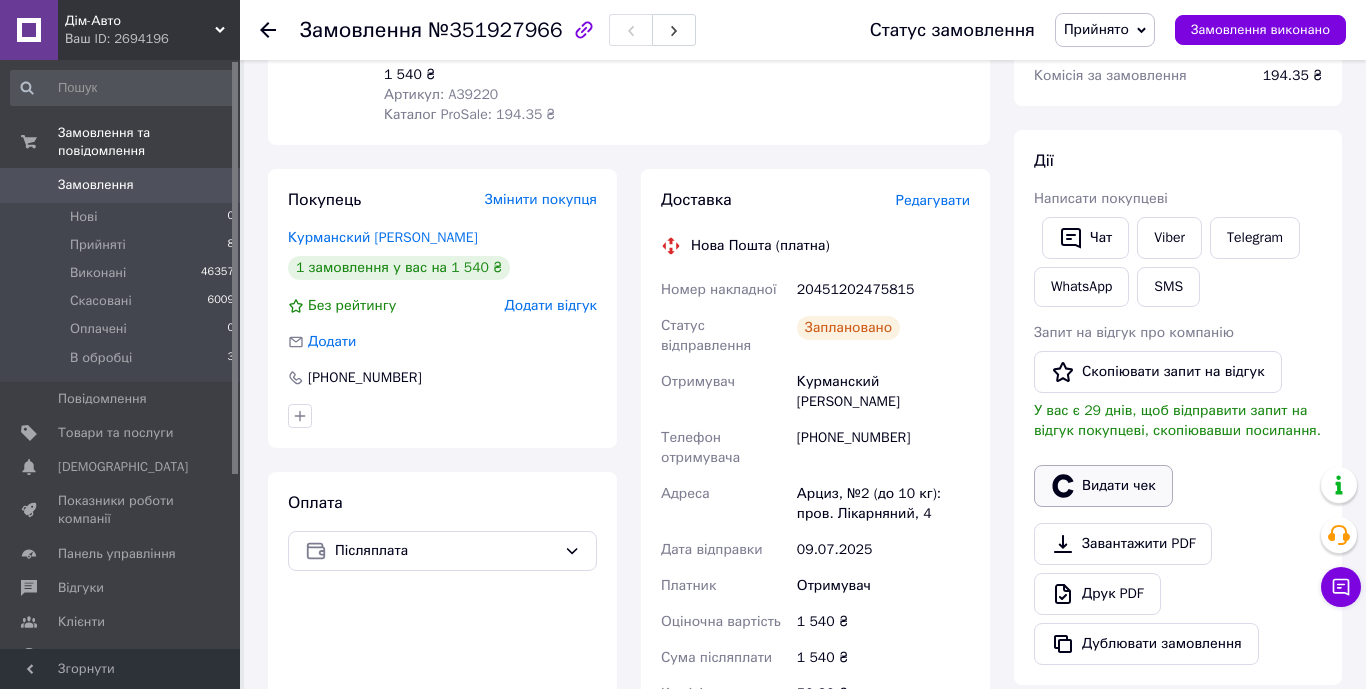 click on "Видати чек" at bounding box center [1103, 486] 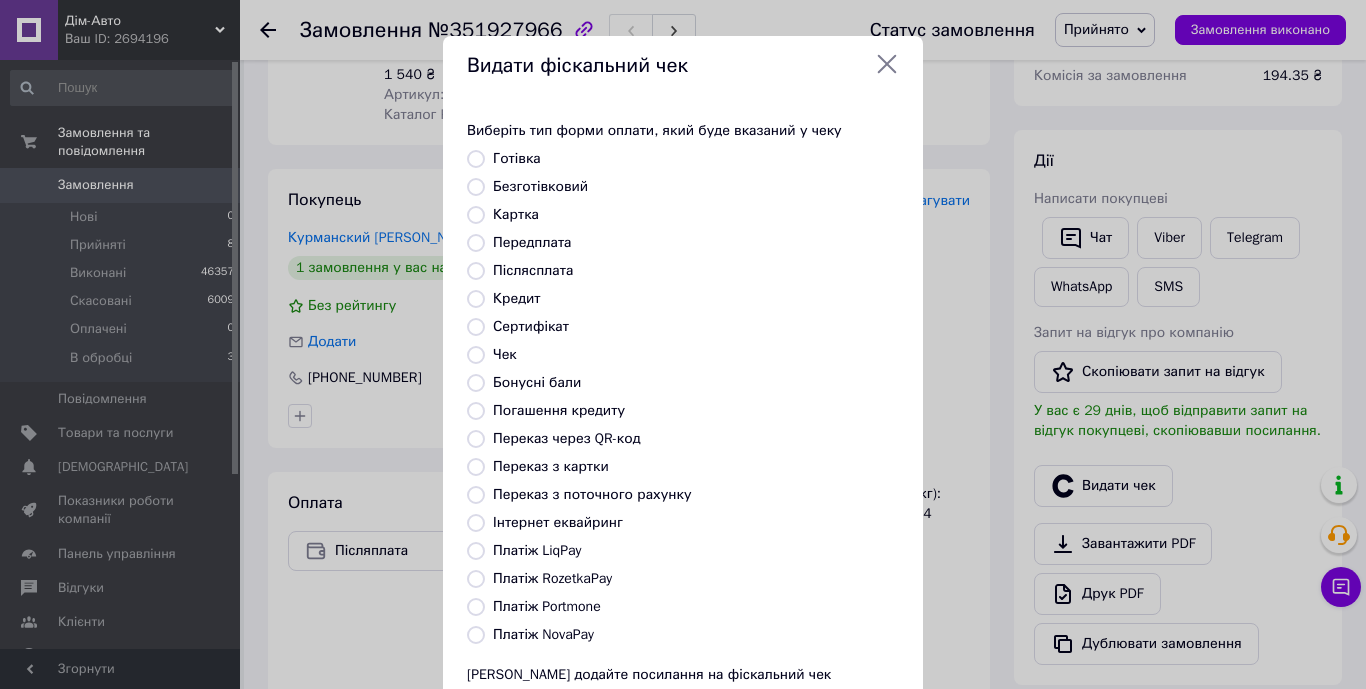 click on "Післясплата" at bounding box center (476, 271) 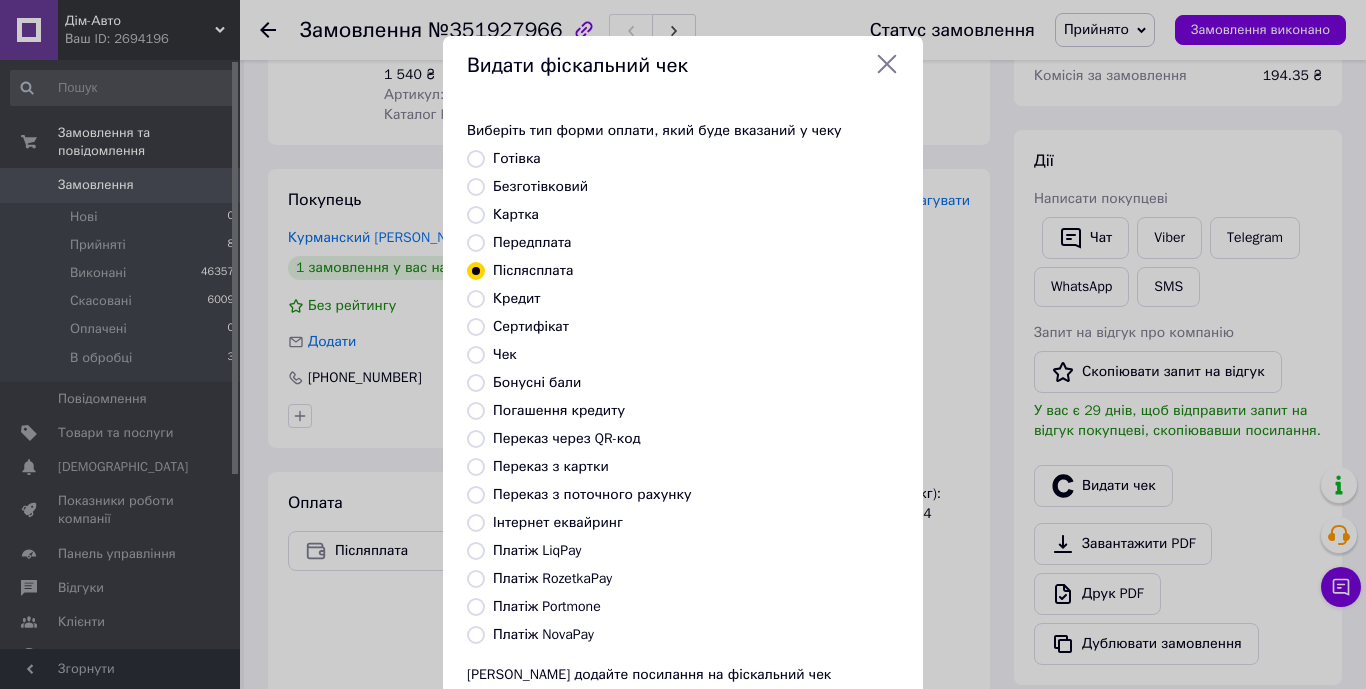 scroll, scrollTop: 170, scrollLeft: 0, axis: vertical 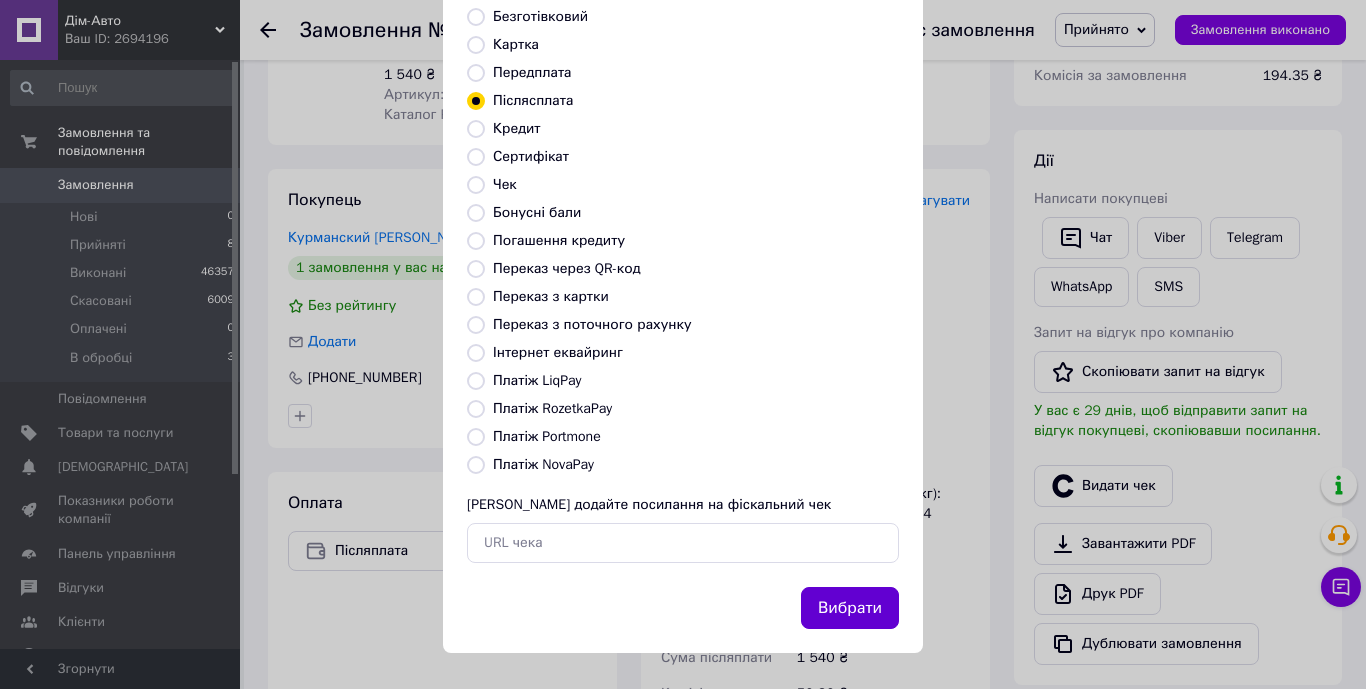 click on "Вибрати" at bounding box center [850, 608] 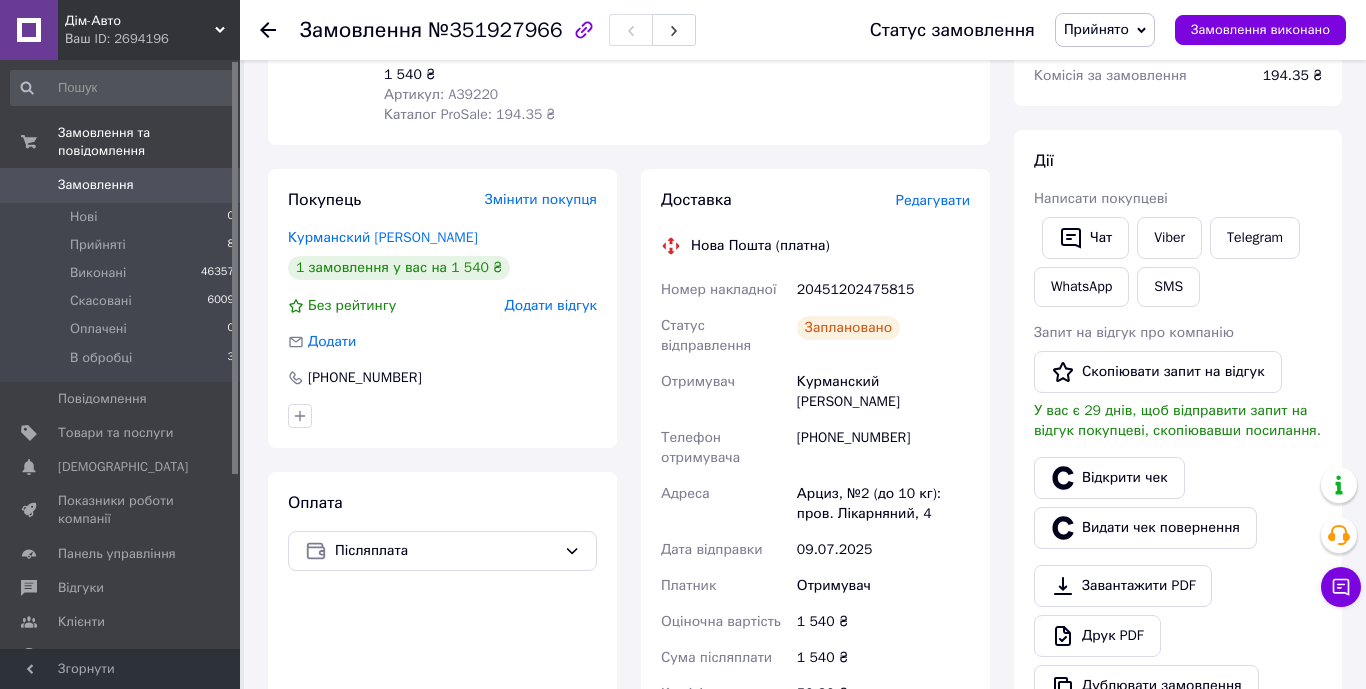 click 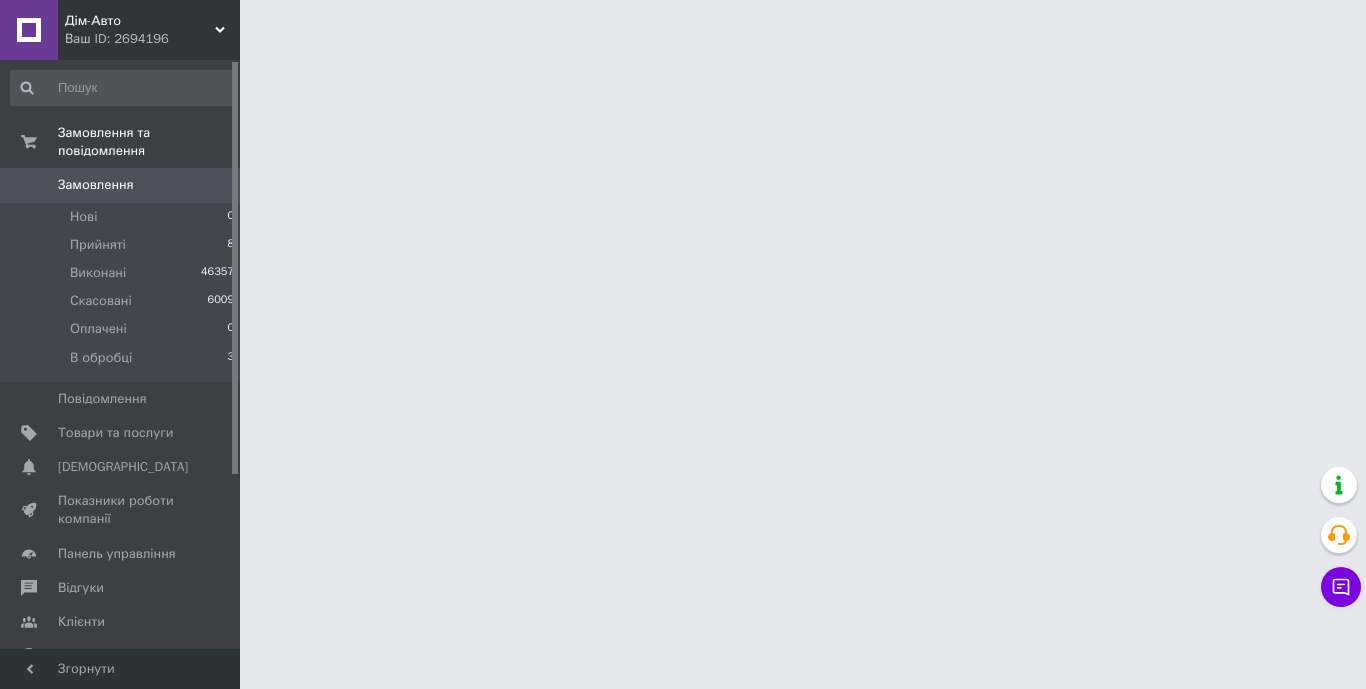 scroll, scrollTop: 0, scrollLeft: 0, axis: both 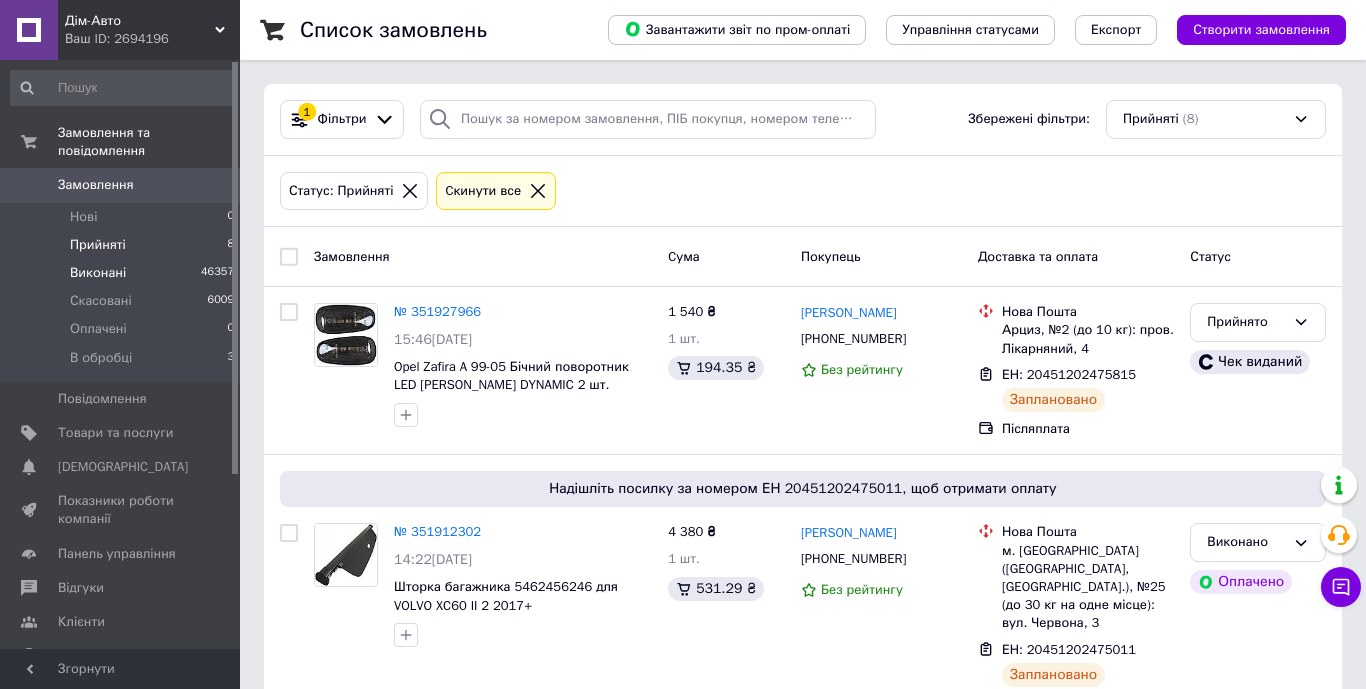 click on "Виконані" at bounding box center (98, 273) 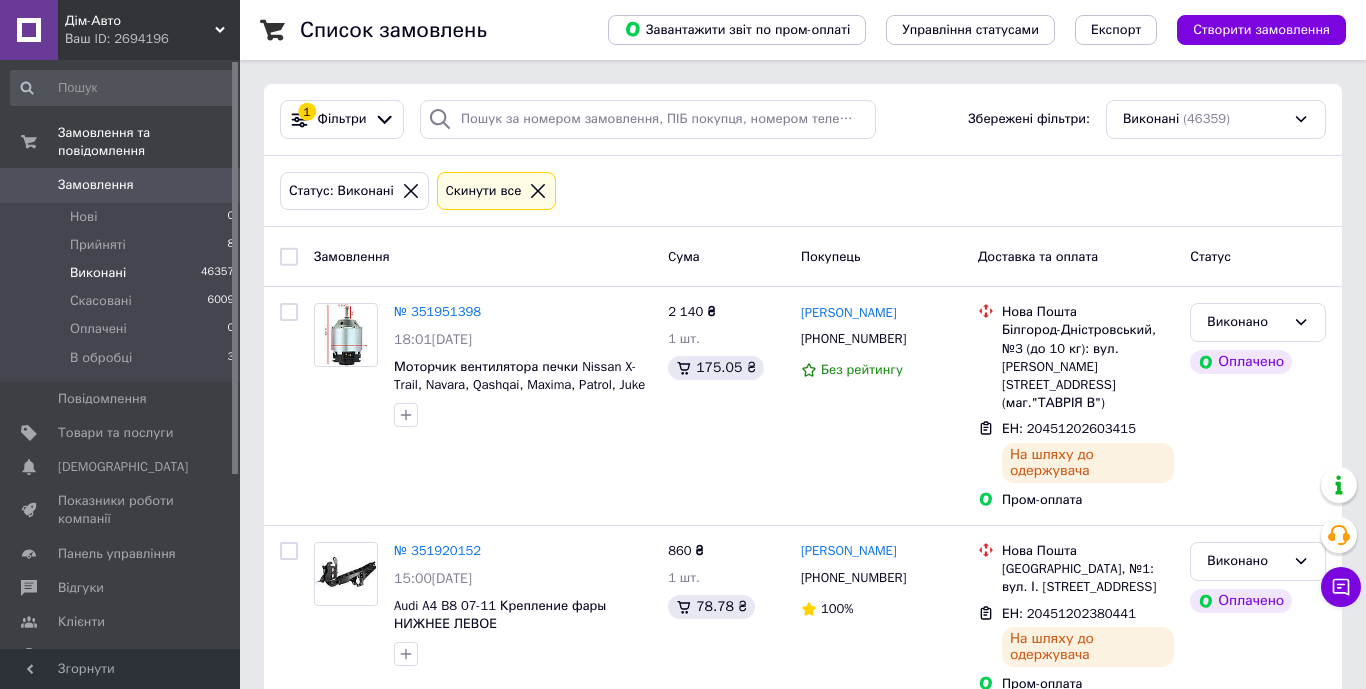 scroll, scrollTop: 248, scrollLeft: 0, axis: vertical 